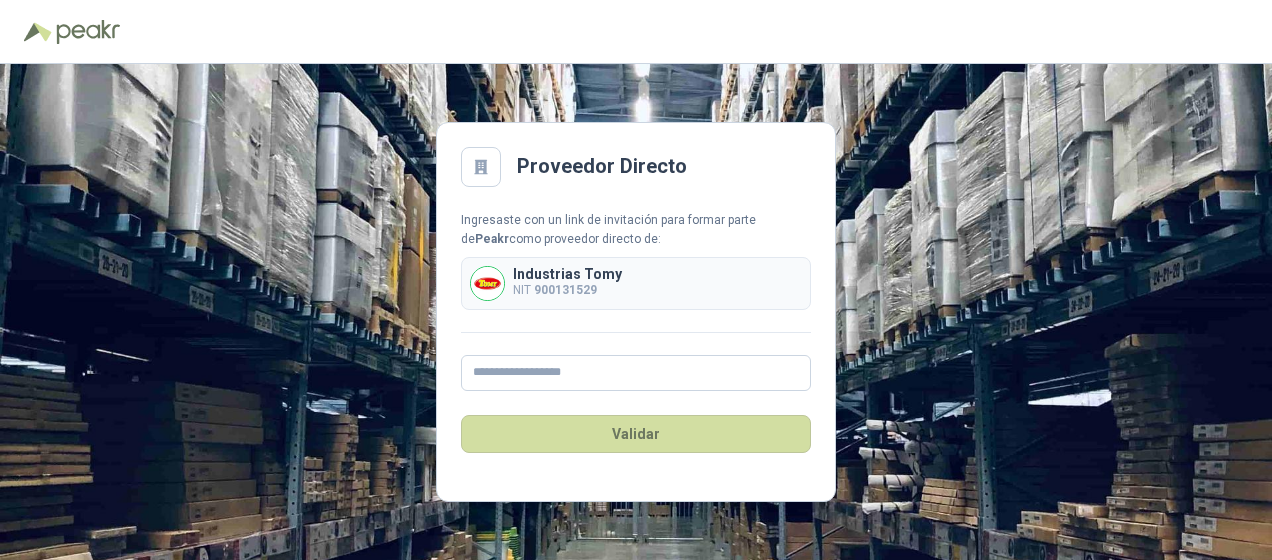 scroll, scrollTop: 0, scrollLeft: 0, axis: both 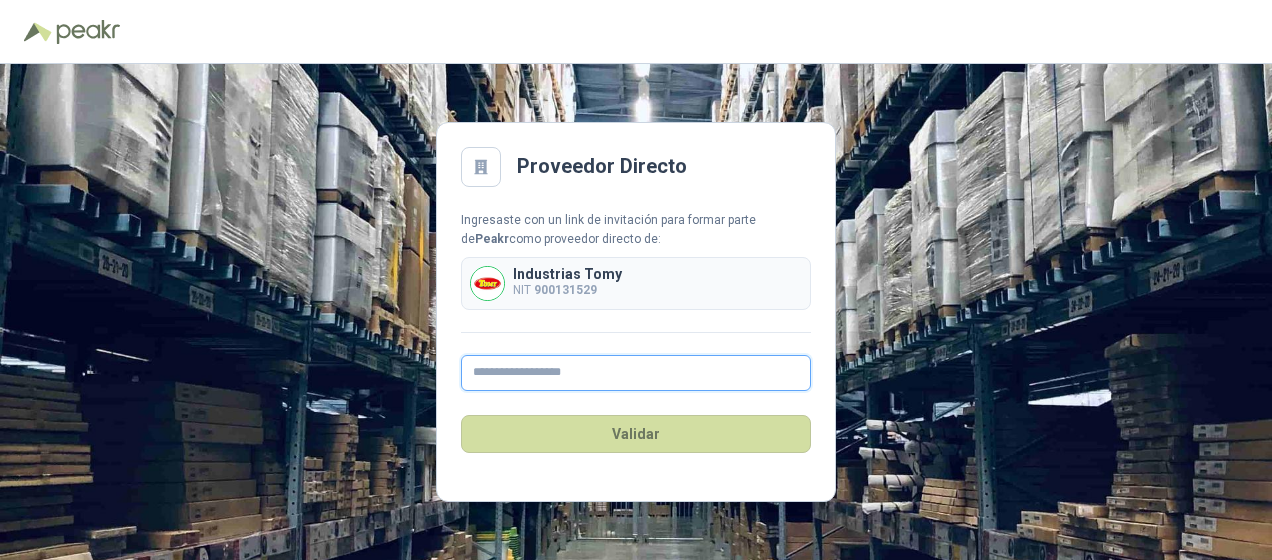 click at bounding box center (636, 373) 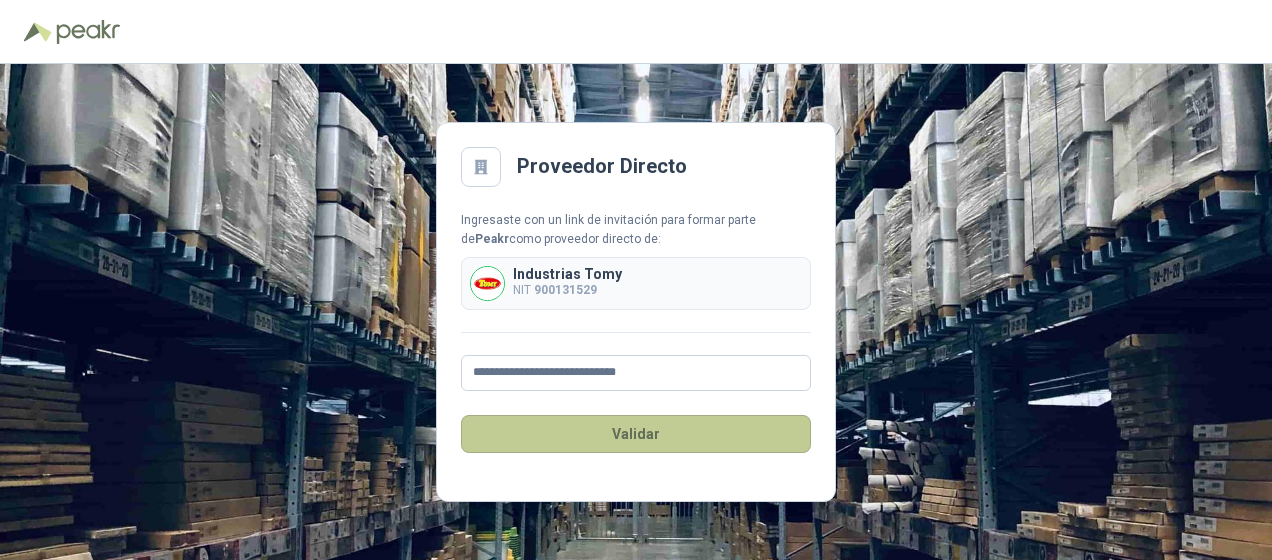 click on "Validar" at bounding box center [636, 434] 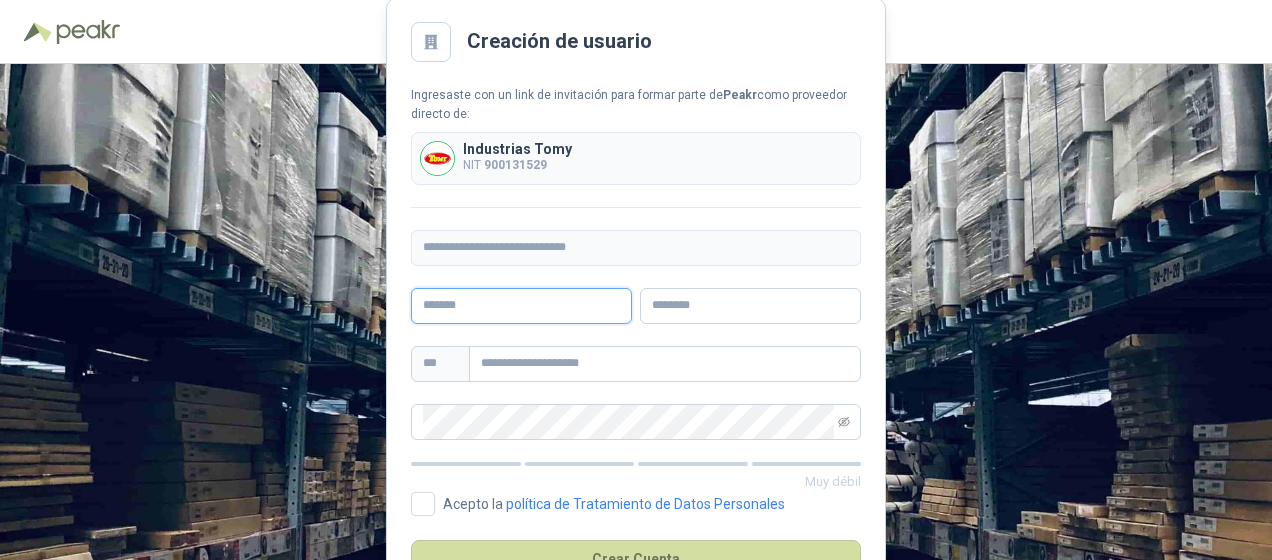 click at bounding box center [521, 306] 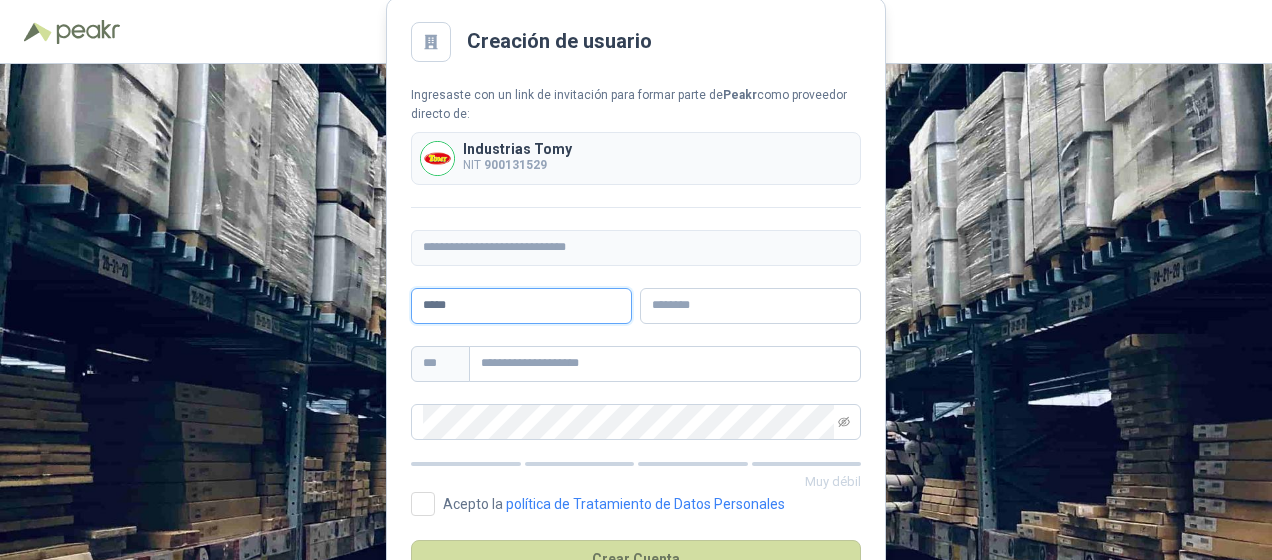 type on "****" 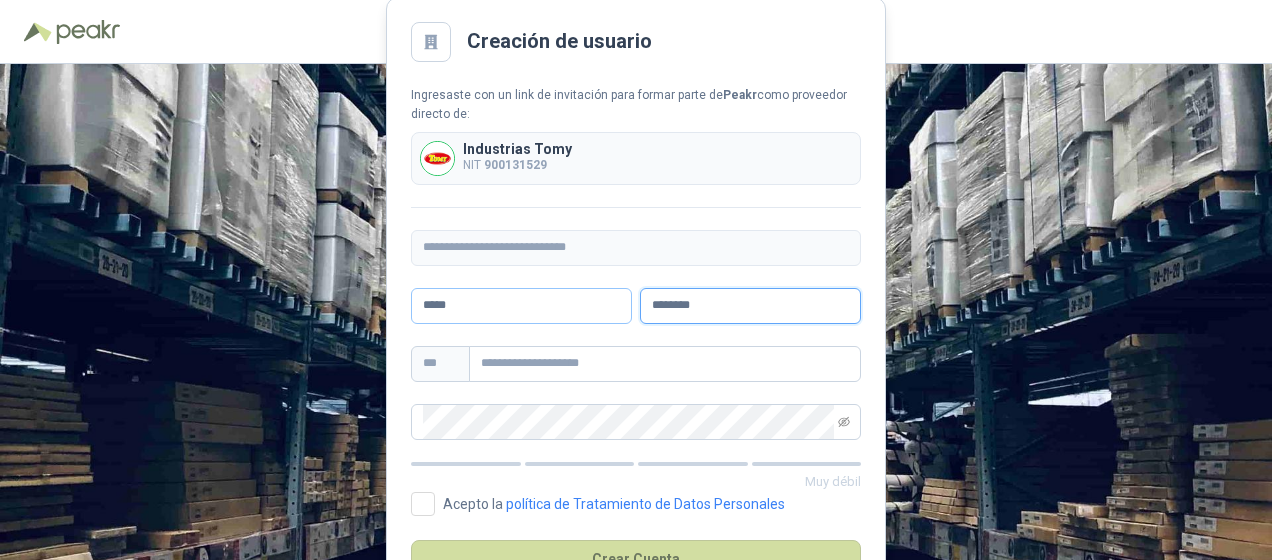 type on "********" 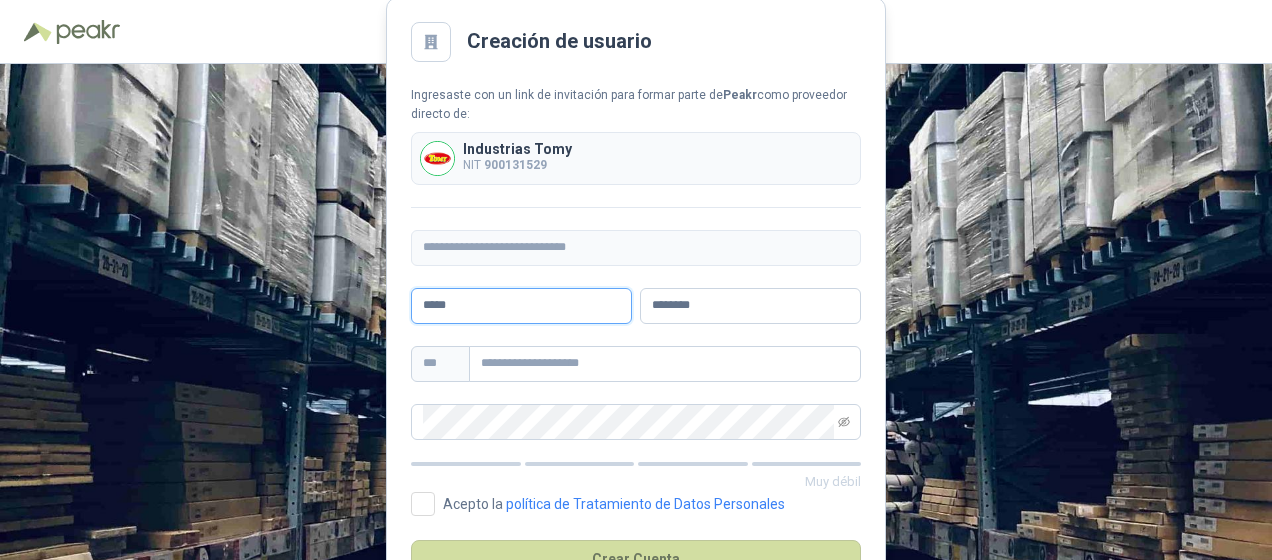 click on "****" at bounding box center [521, 306] 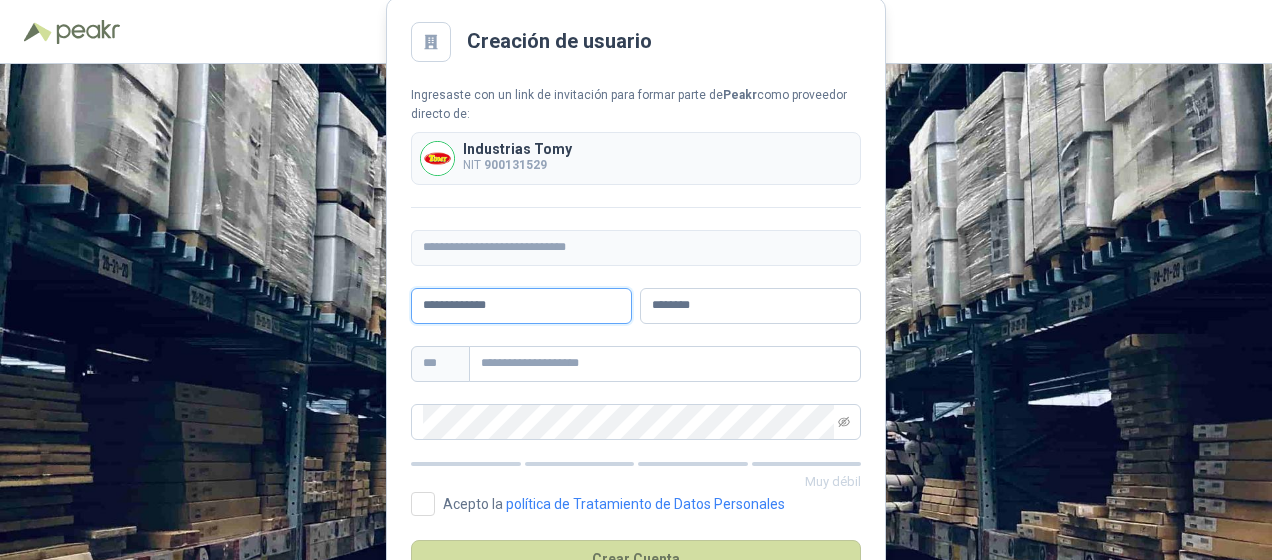 type on "**********" 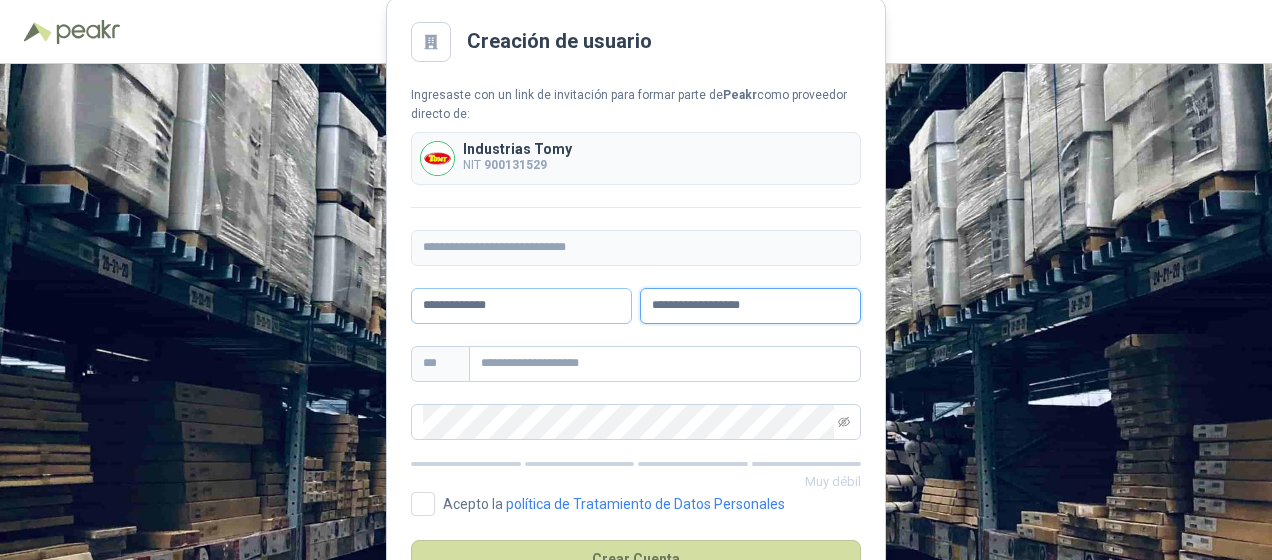 type on "**********" 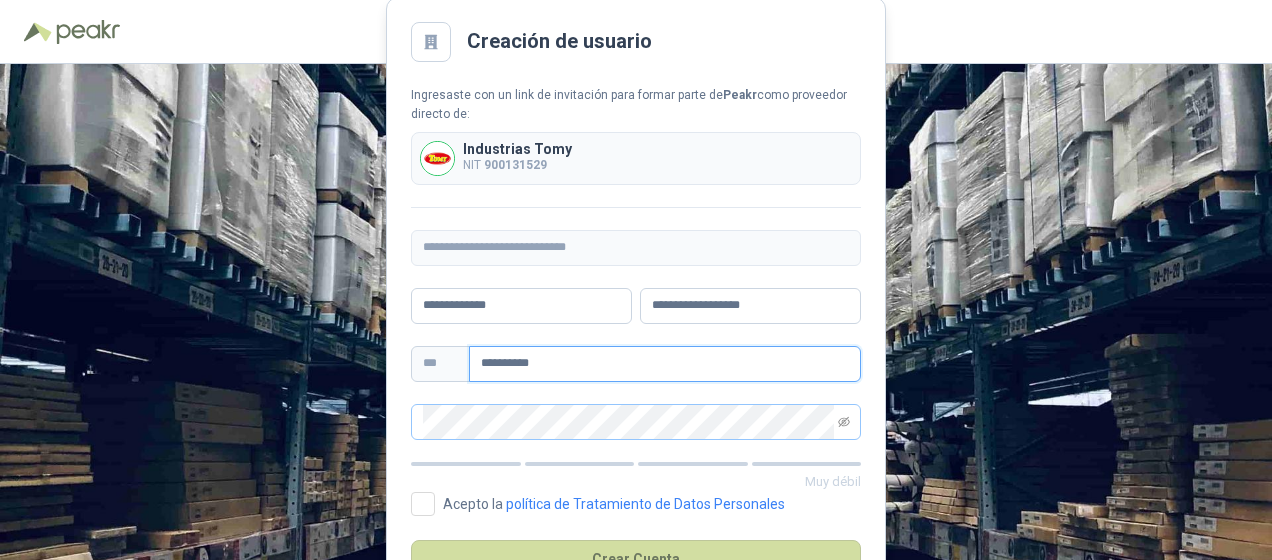 type on "**********" 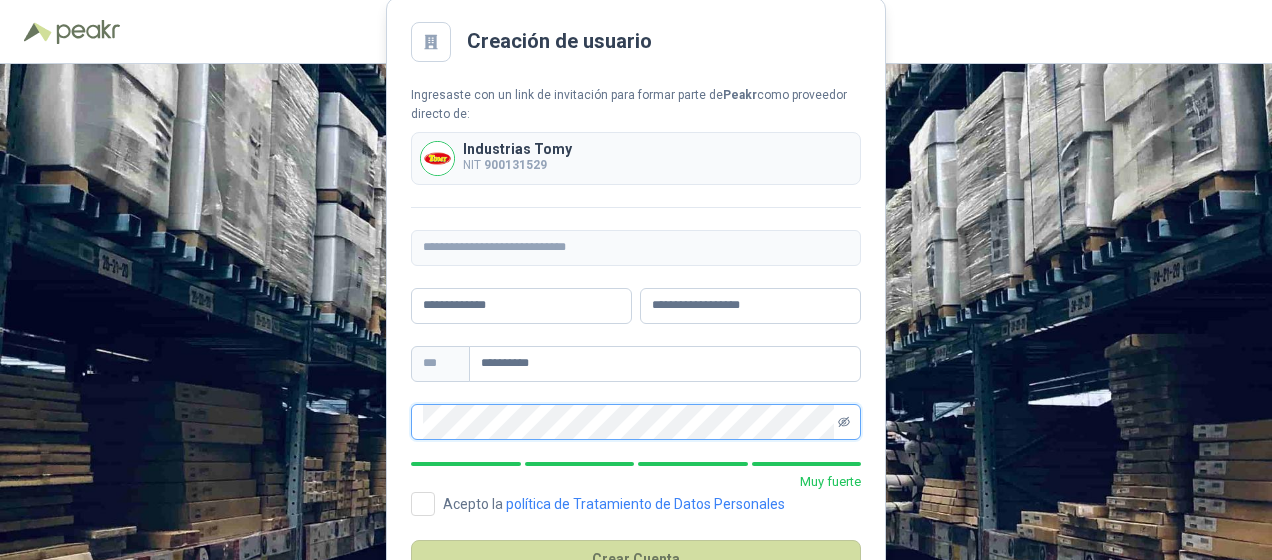 click 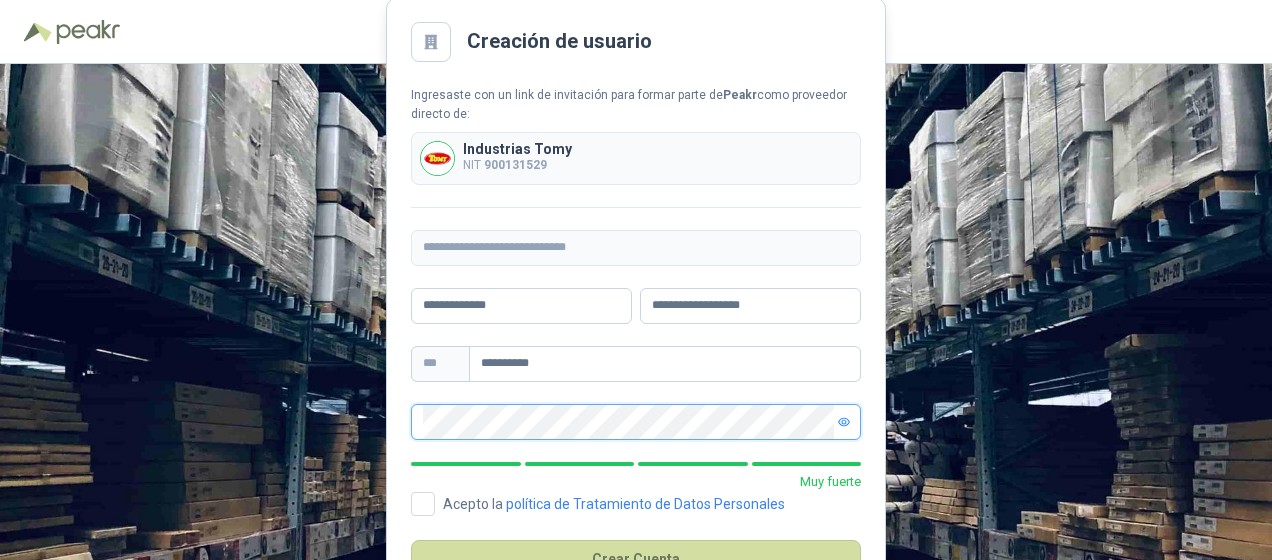 scroll, scrollTop: 66, scrollLeft: 0, axis: vertical 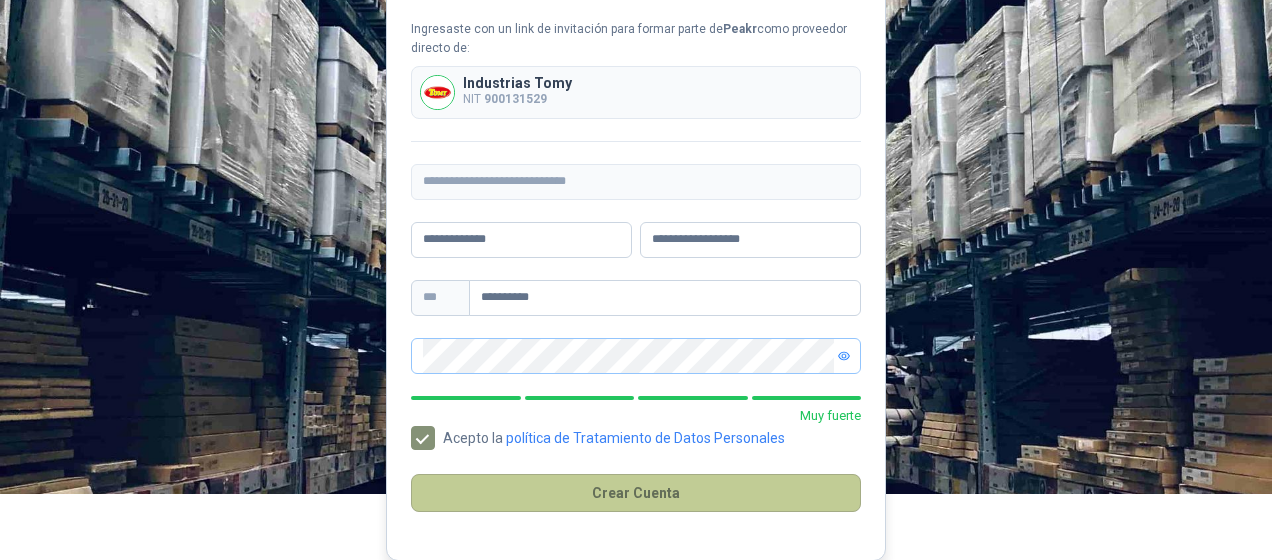 click on "Crear Cuenta" at bounding box center (636, 493) 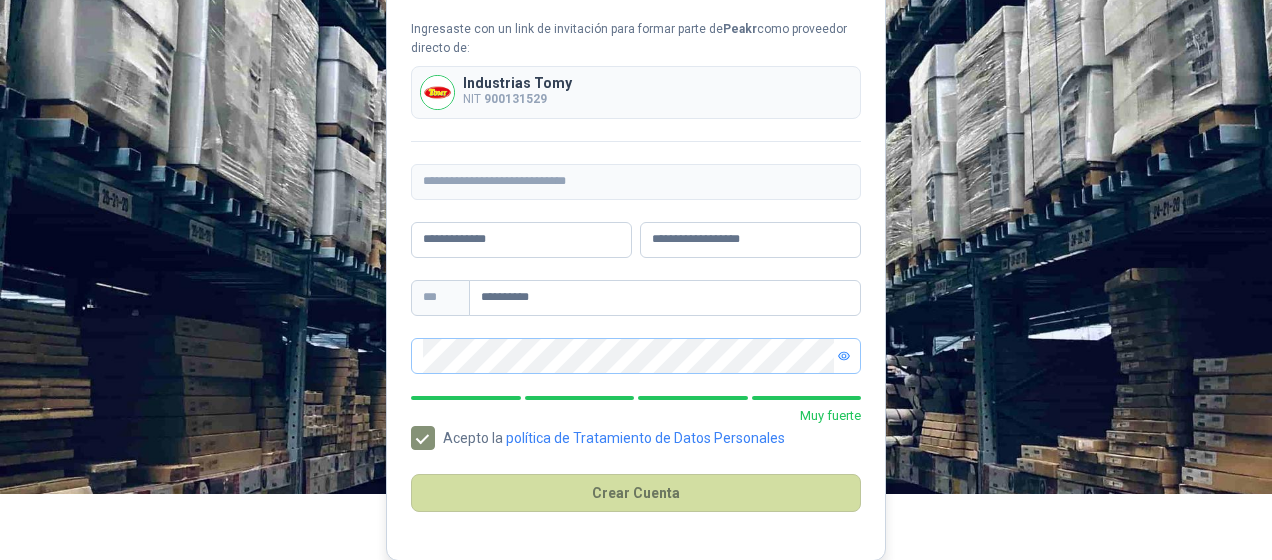 scroll, scrollTop: 0, scrollLeft: 0, axis: both 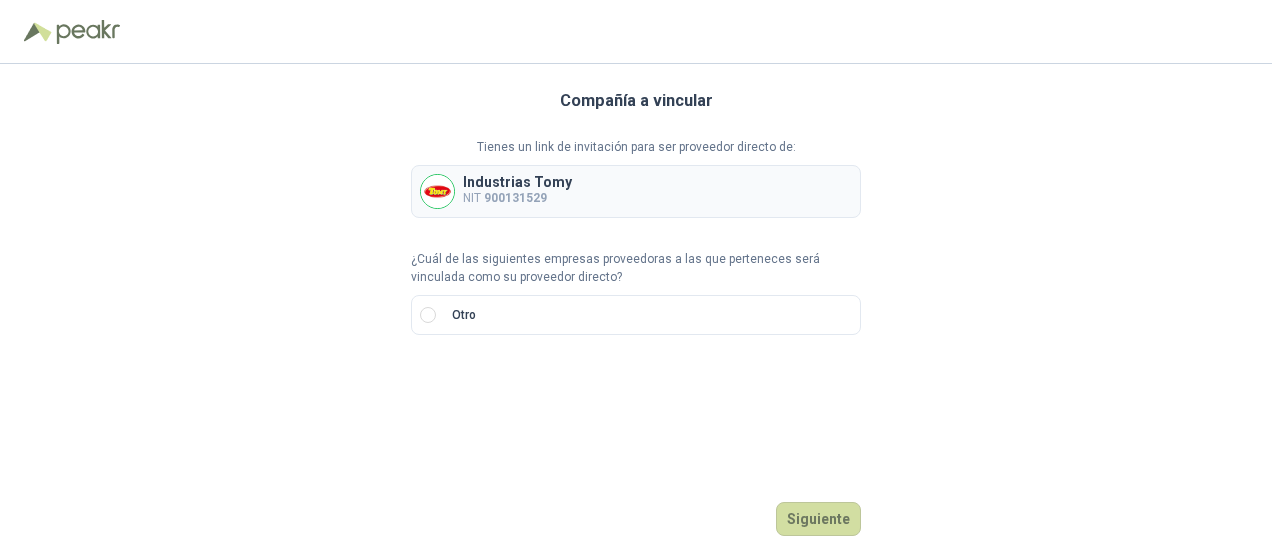 click on "900131529" at bounding box center (515, 198) 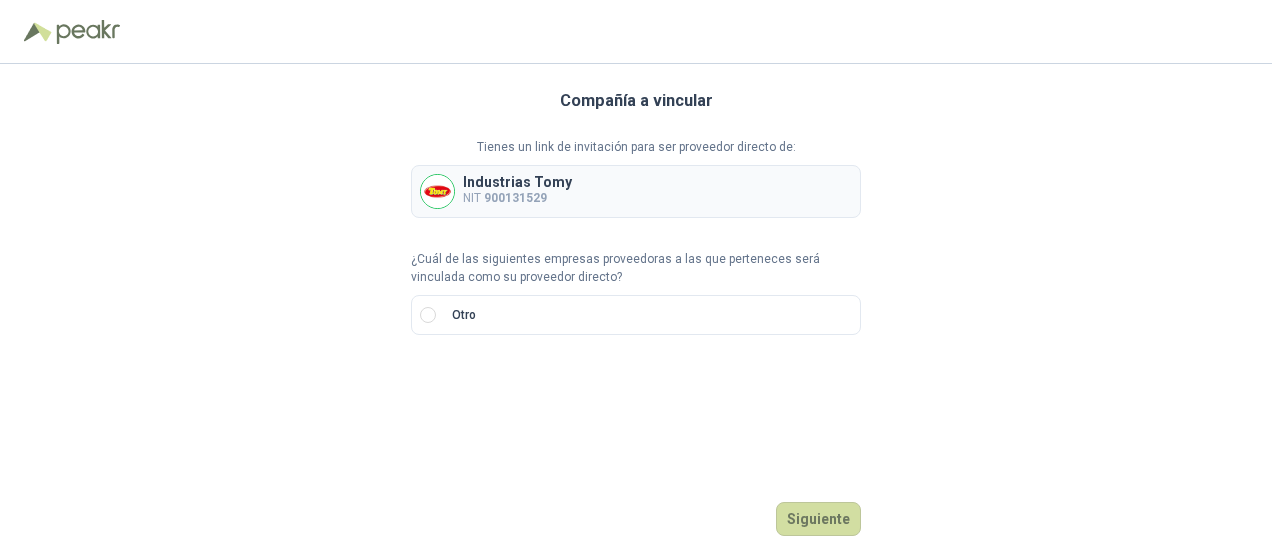 click on "900131529" at bounding box center (515, 198) 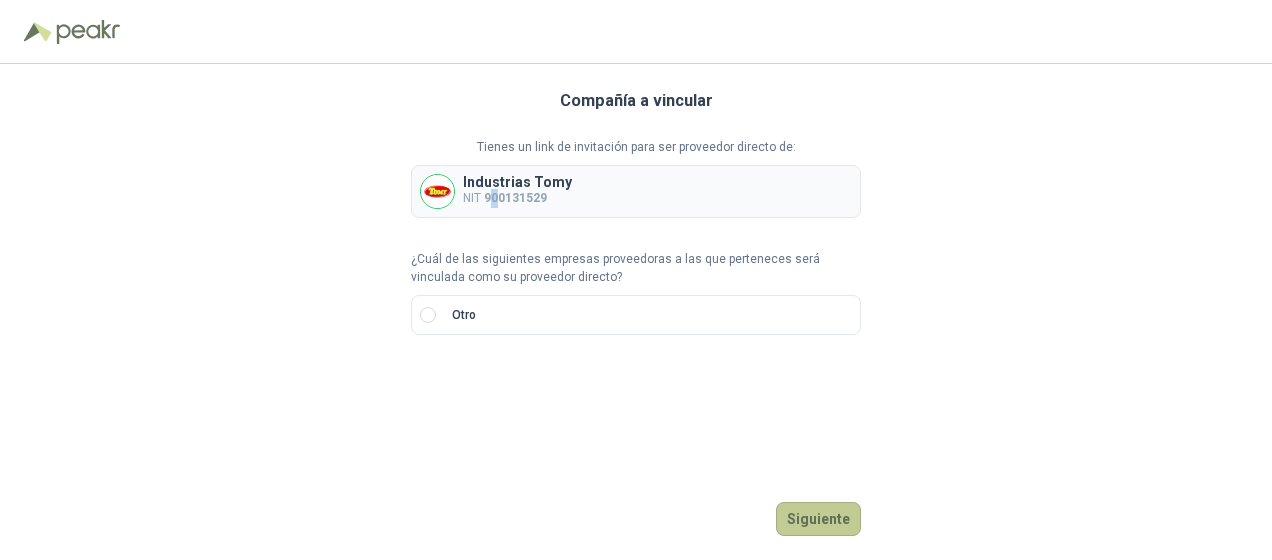 click on "Siguiente" at bounding box center [818, 519] 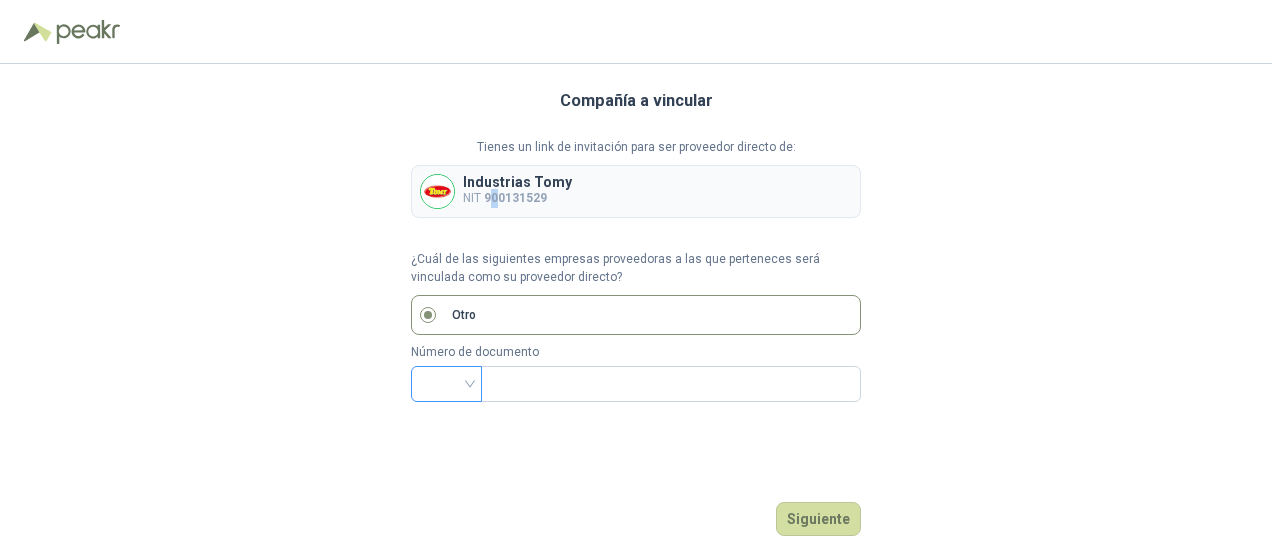 click at bounding box center [446, 384] 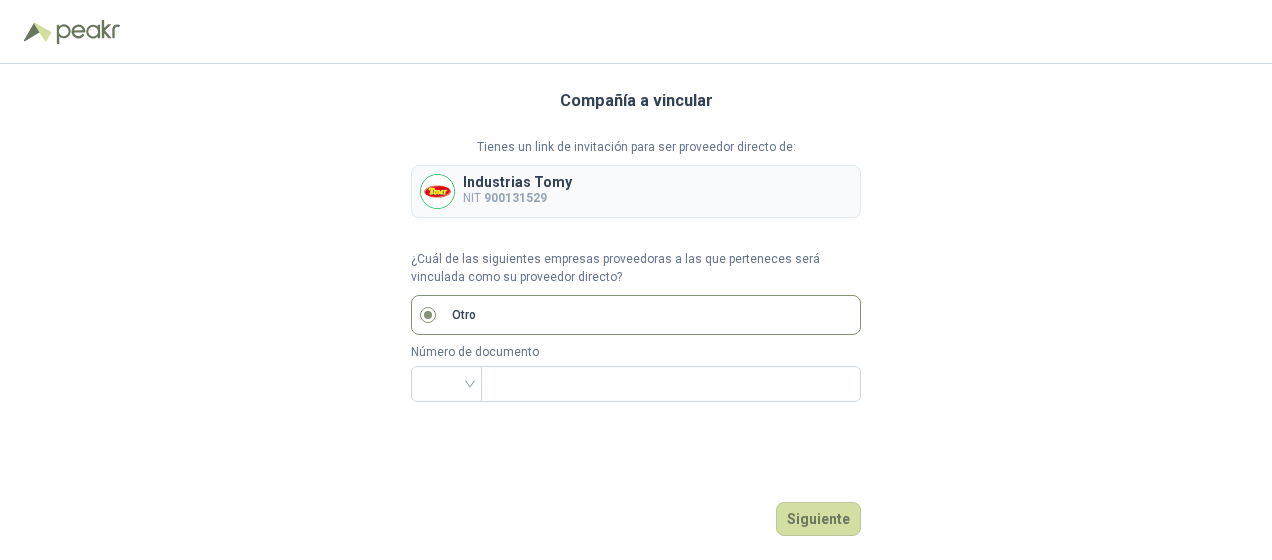 click on "Compañía a vincular Tienes un link de invitación para ser proveedor directo de: Industrias Tomy NIT   900131529 ¿Cuál de las siguientes empresas proveedoras a las que perteneces será vinculada como su proveedor directo? Otro Número de documento   Siguiente" at bounding box center [636, 312] 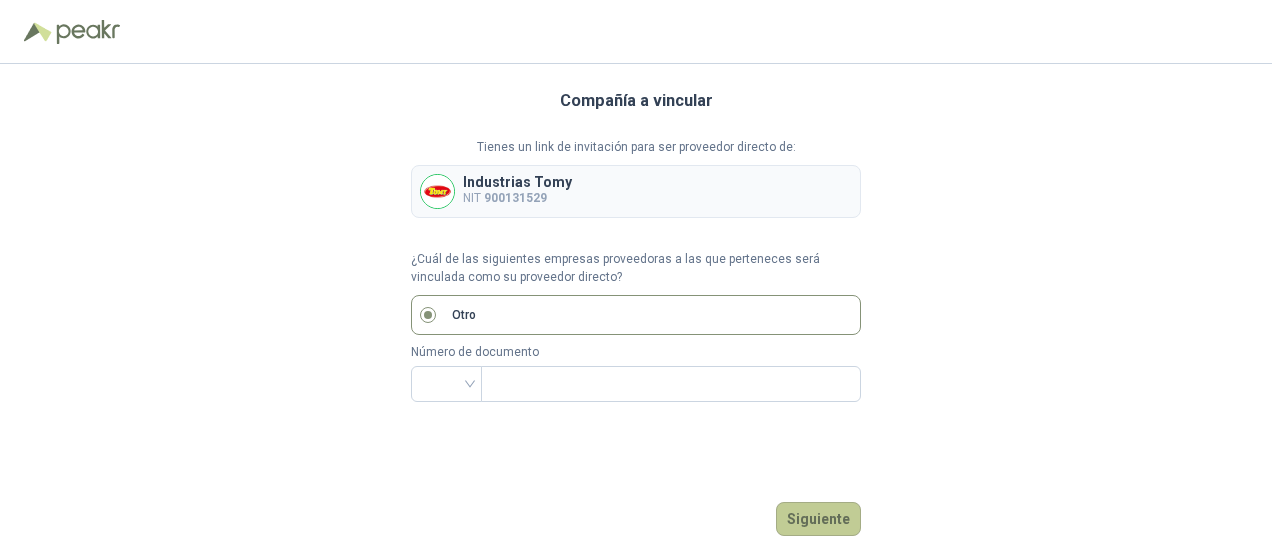 click on "Siguiente" at bounding box center [818, 519] 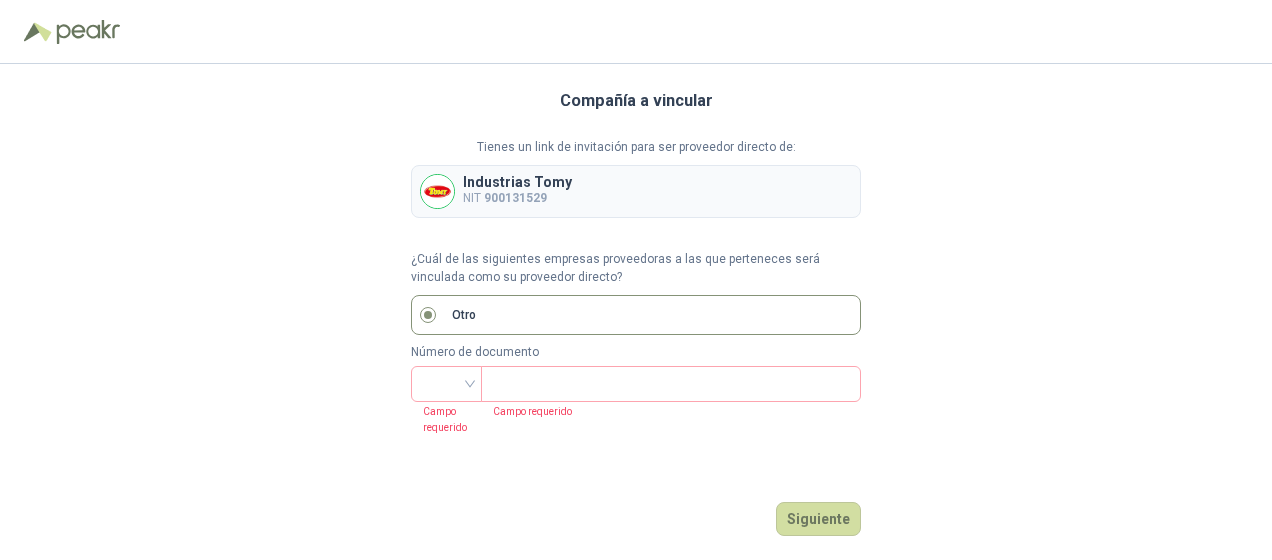 click on "Compañía a vincular Tienes un link de invitación para ser proveedor directo de: Industrias Tomy NIT   900131529 ¿Cuál de las siguientes empresas proveedoras a las que perteneces será vinculada como su proveedor directo? Otro Número de documento Campo requerido   Campo requerido Siguiente" at bounding box center [636, 312] 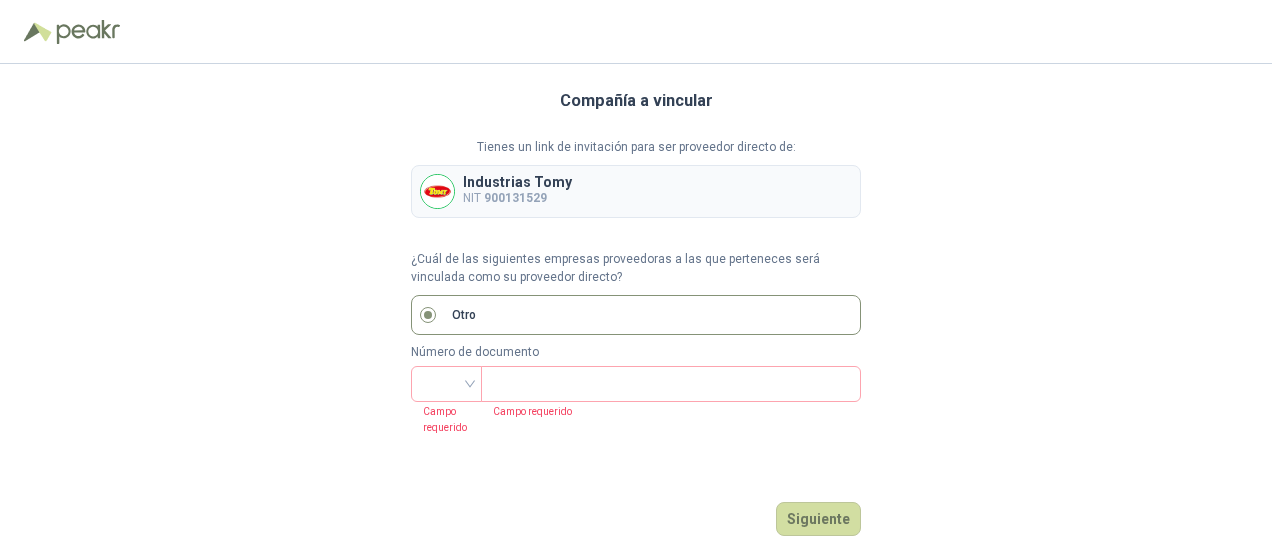 click on "900131529" at bounding box center [515, 198] 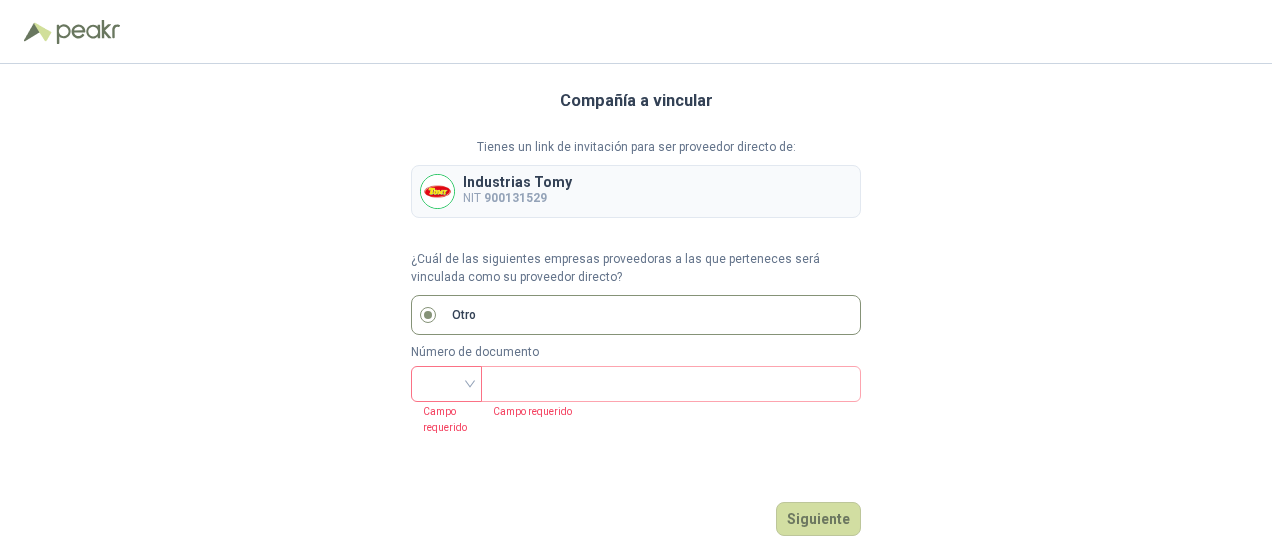 click at bounding box center (446, 382) 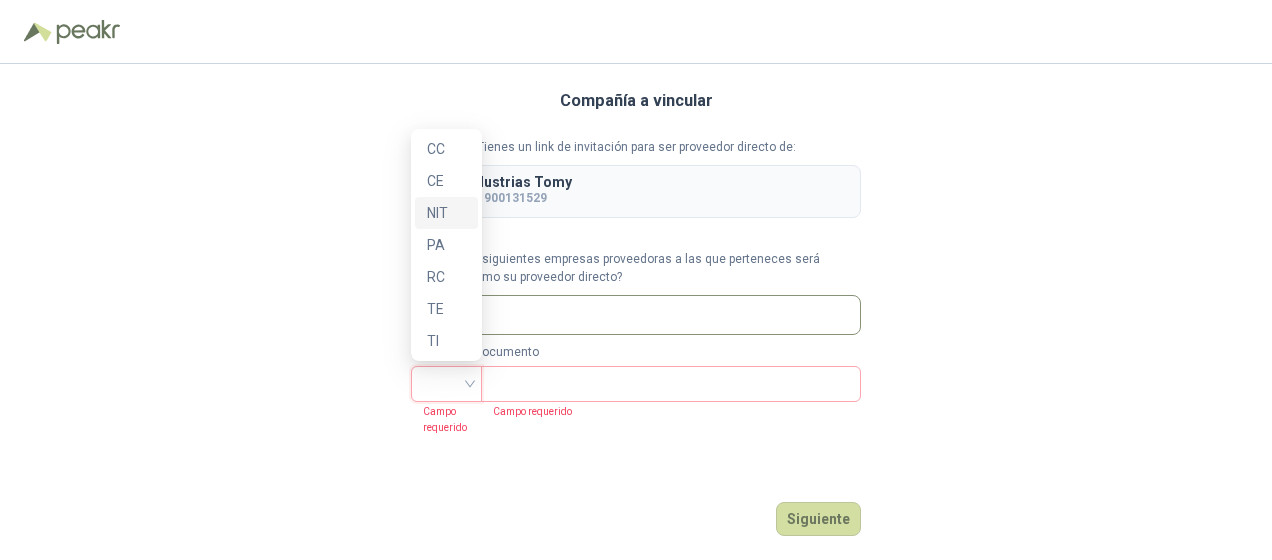 click on "NIT" at bounding box center [446, 213] 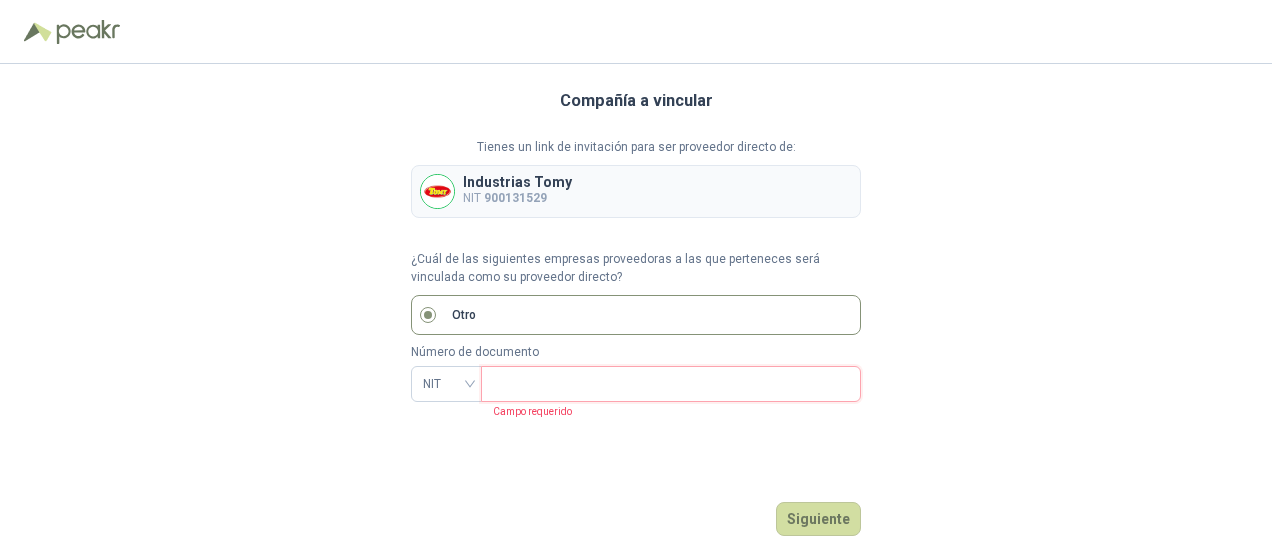 click at bounding box center [669, 384] 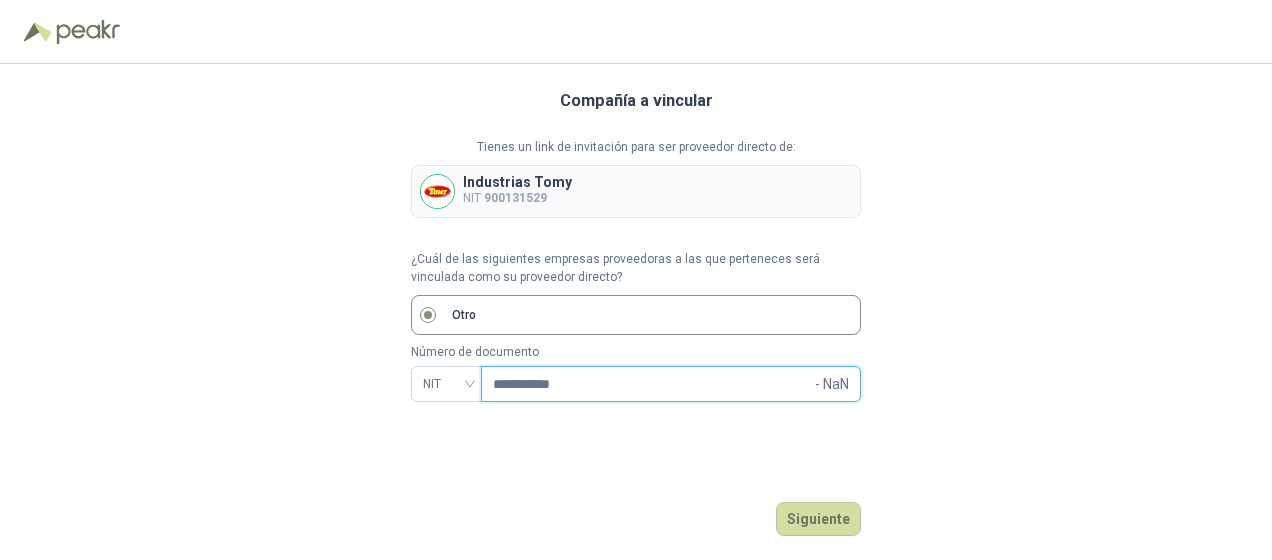 type on "**********" 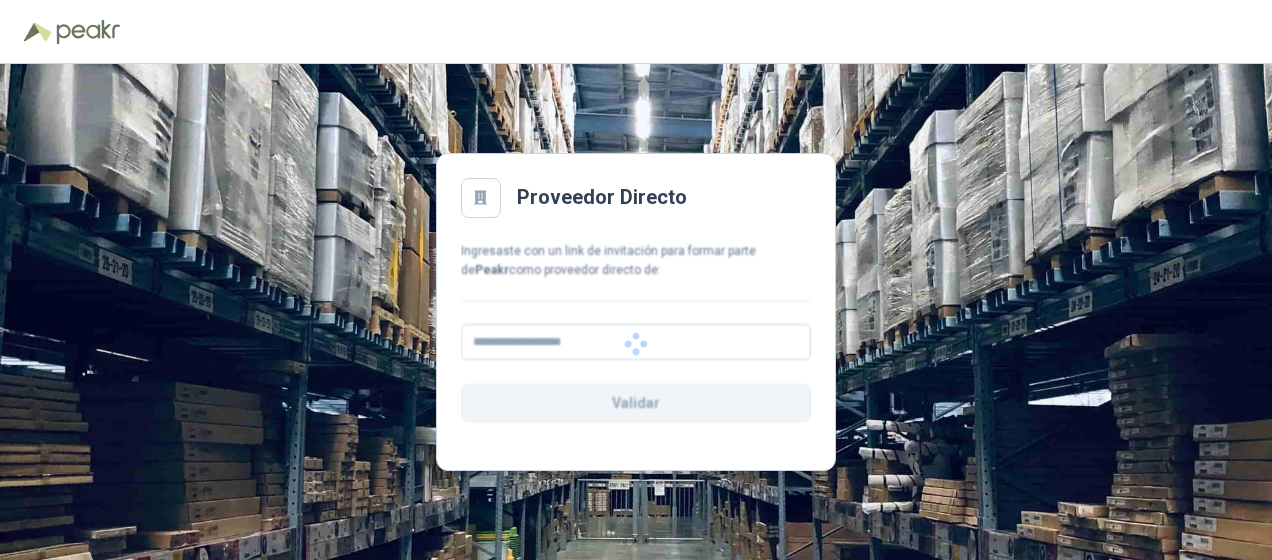 scroll, scrollTop: 0, scrollLeft: 0, axis: both 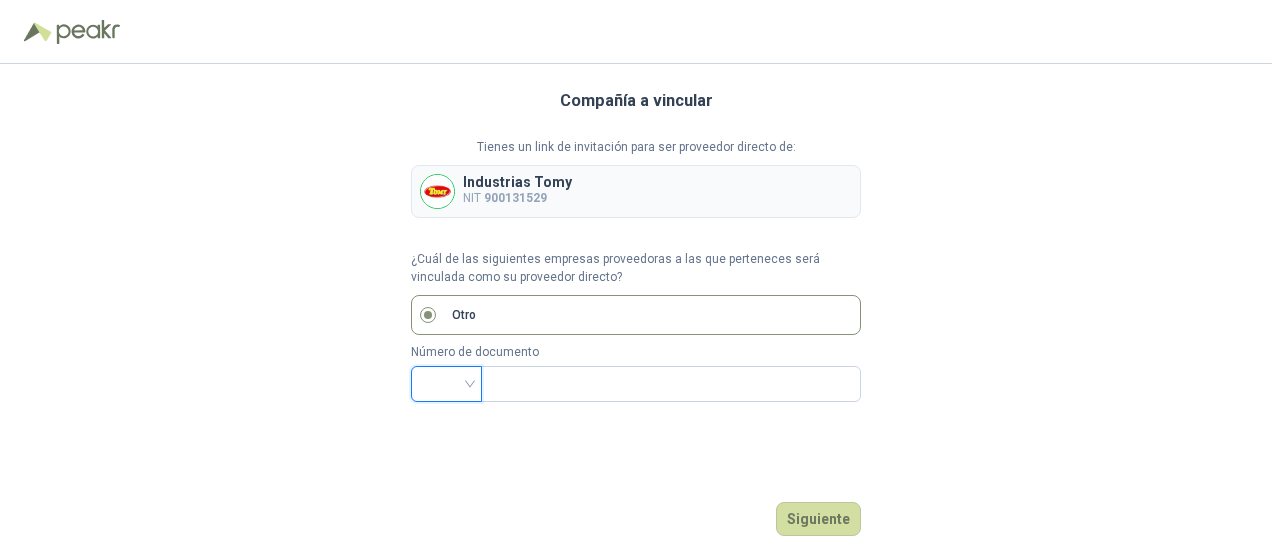 click at bounding box center [446, 382] 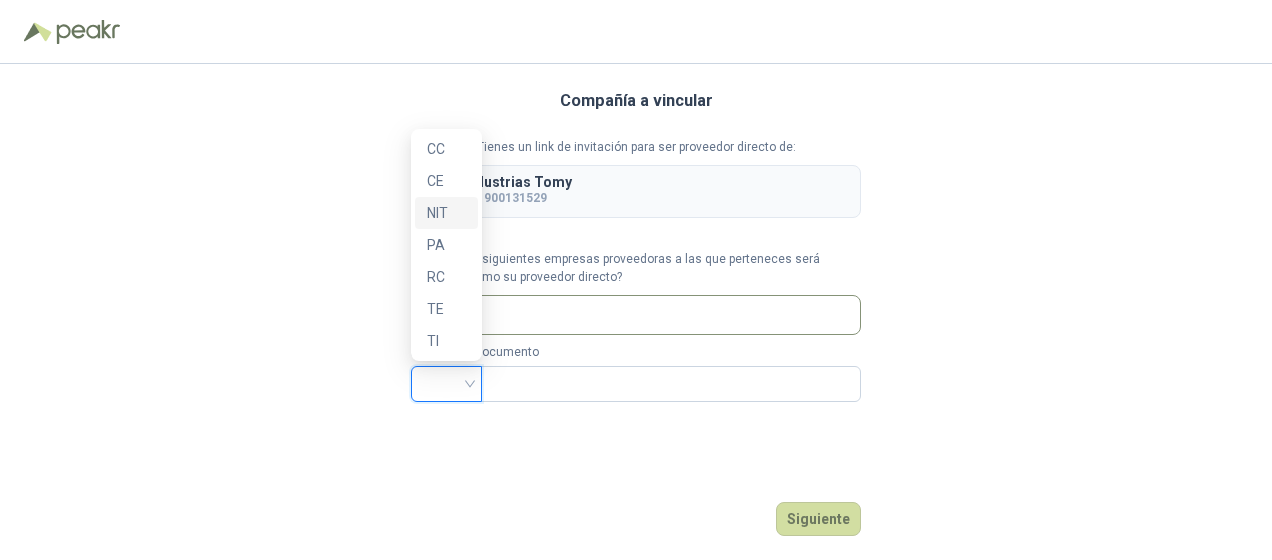 click on "NIT" at bounding box center [446, 213] 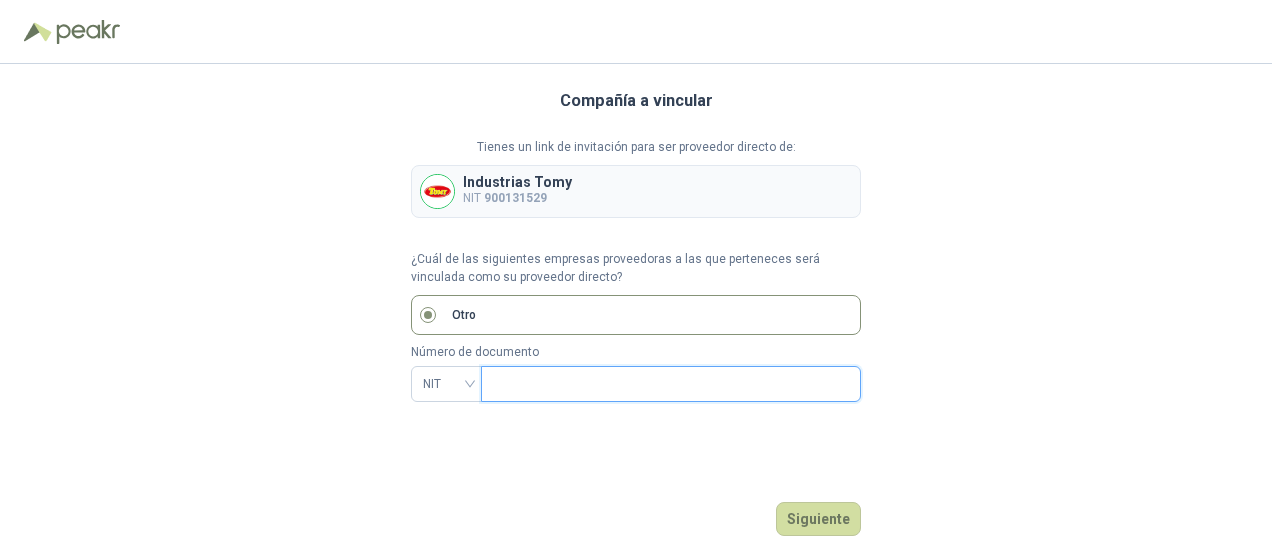click at bounding box center [669, 384] 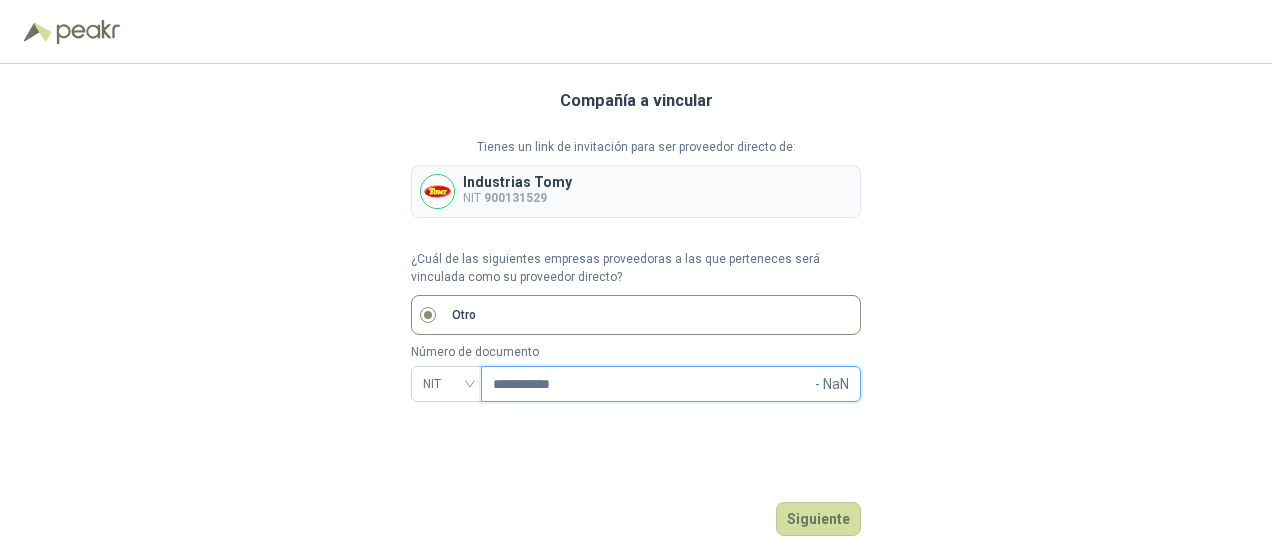 type on "**********" 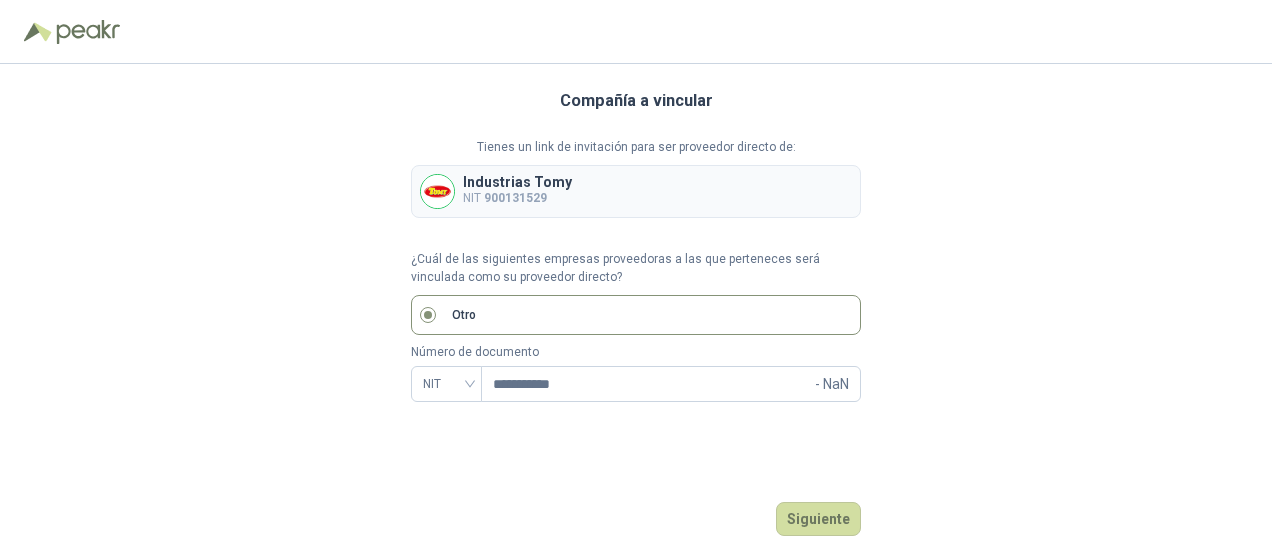 click on "**********" at bounding box center [636, 312] 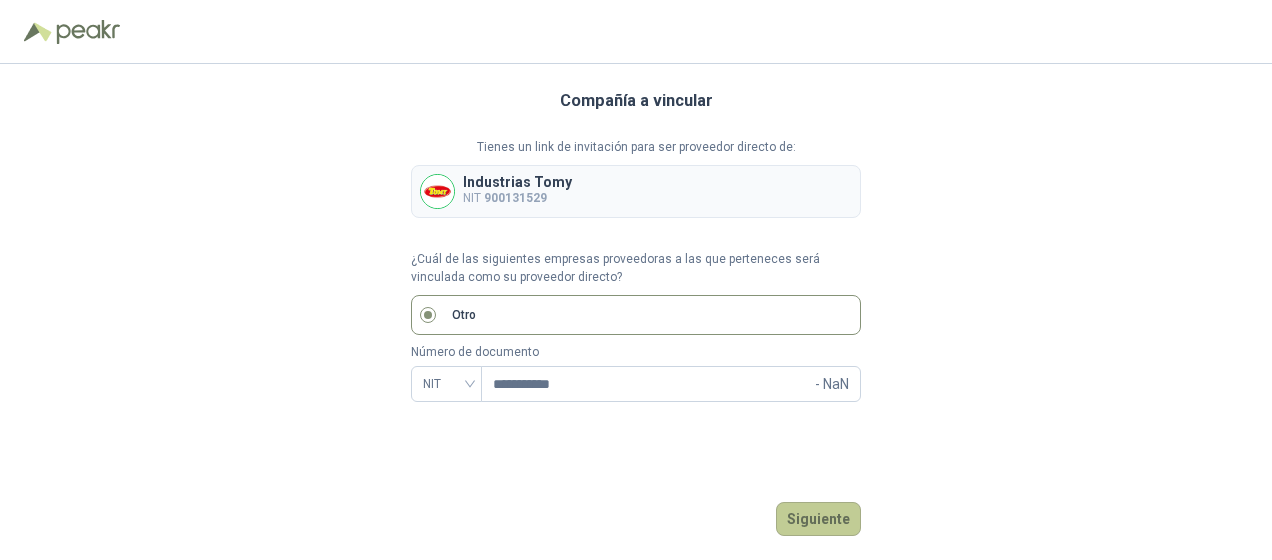 click on "Siguiente" at bounding box center (818, 519) 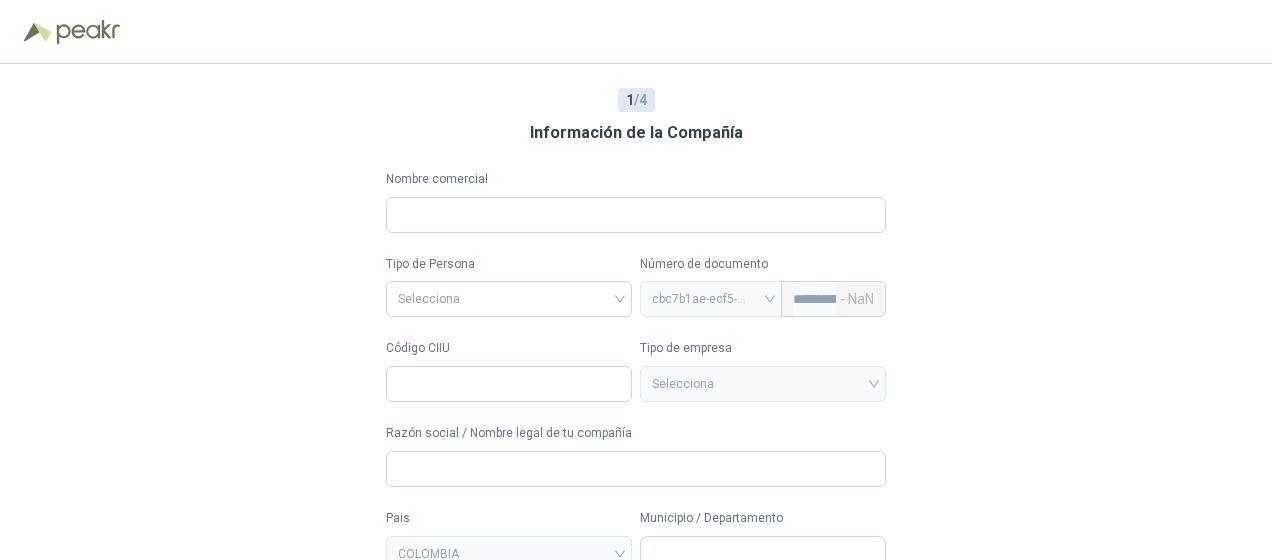 type 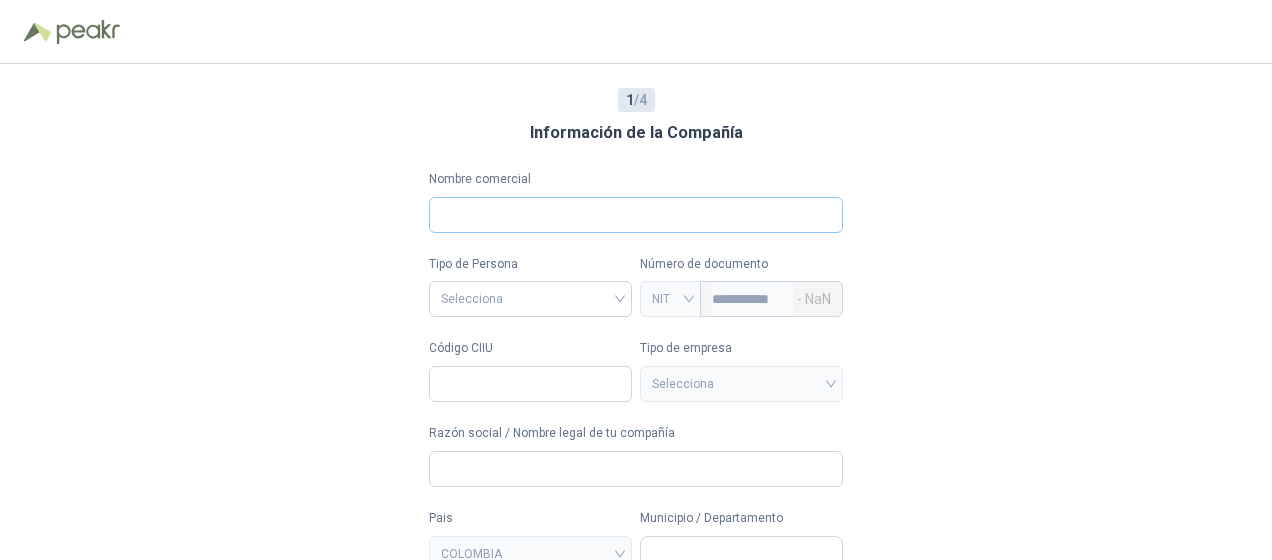 click on "Nombre comercial" at bounding box center (636, 201) 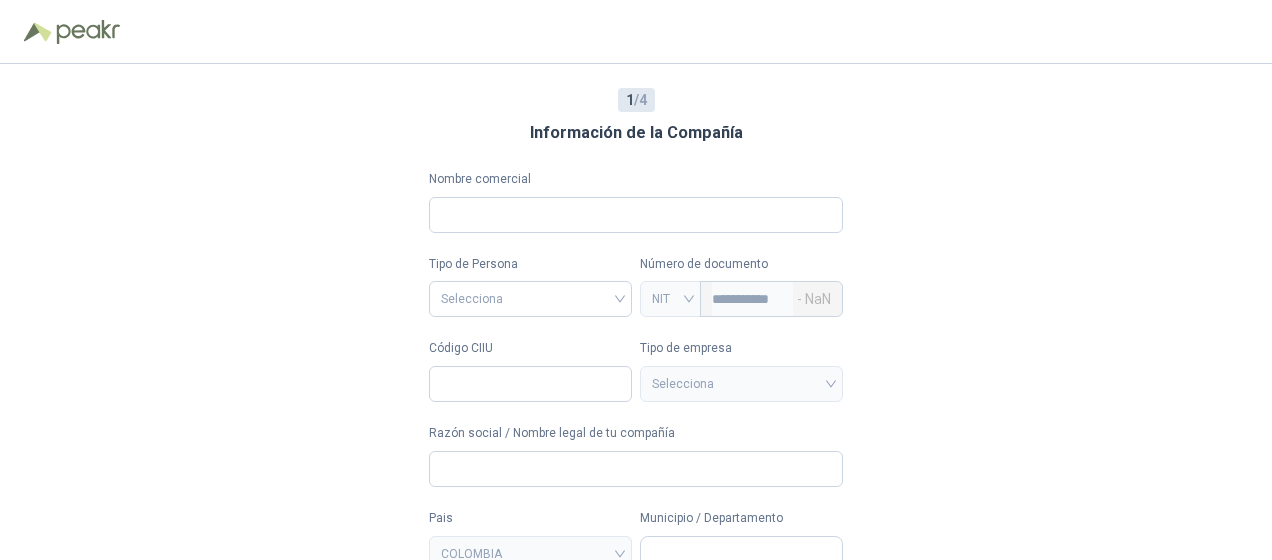 click on "Nombre comercial" at bounding box center [636, 201] 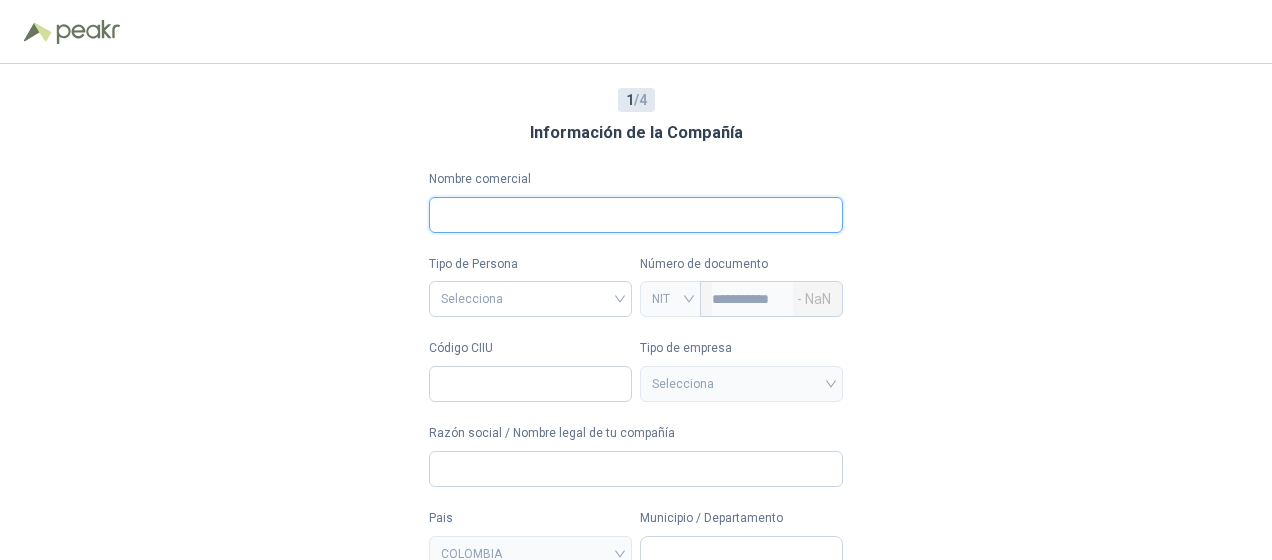 click on "Nombre comercial" at bounding box center (636, 215) 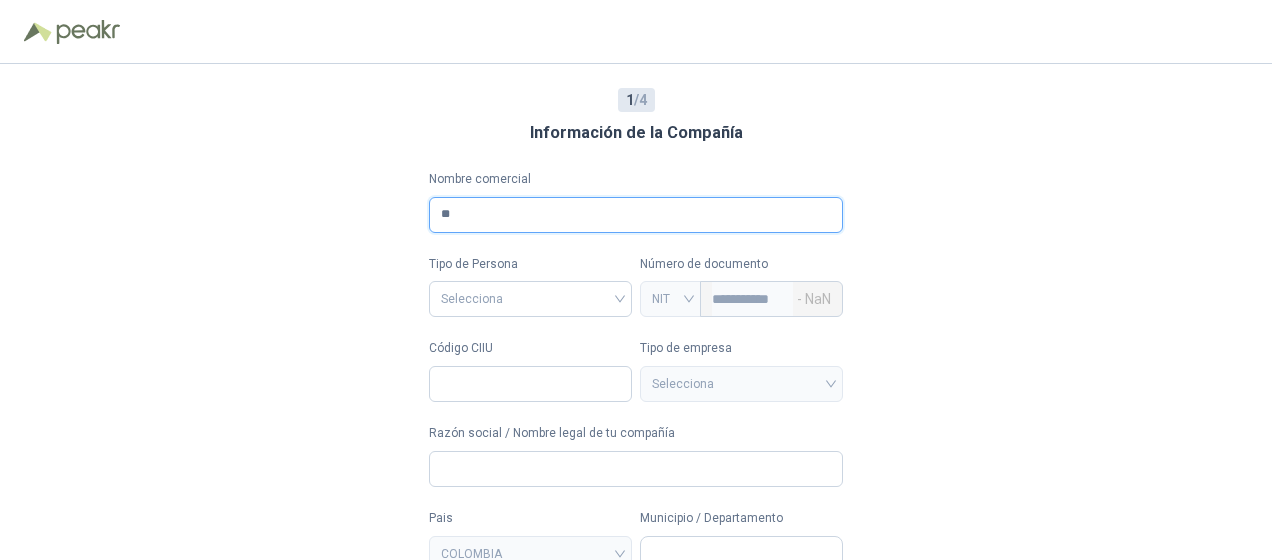type on "*" 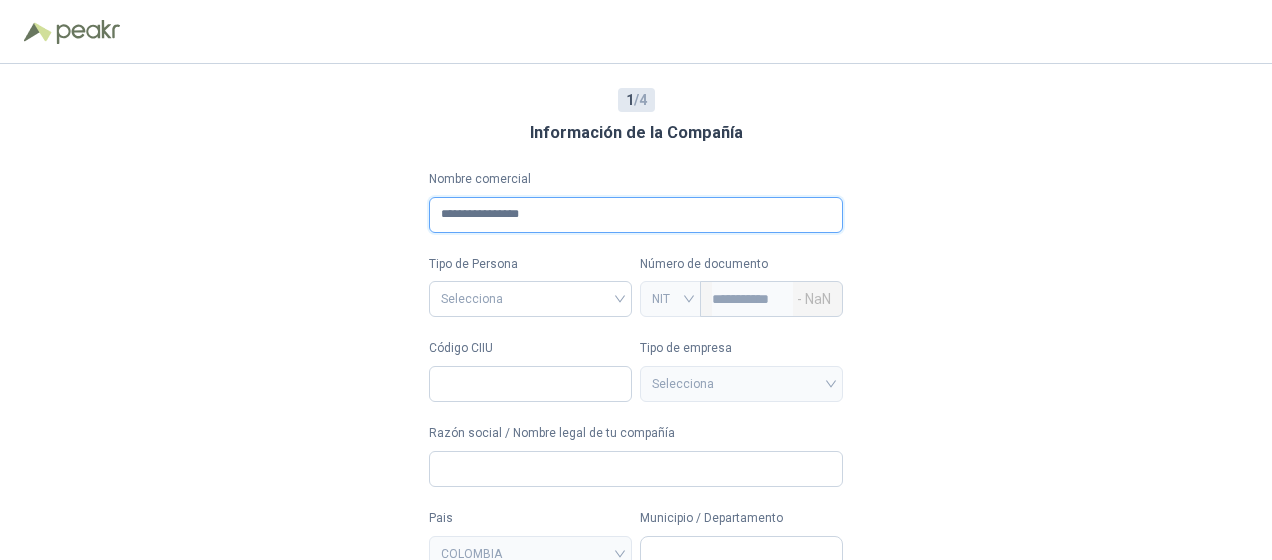 type on "**********" 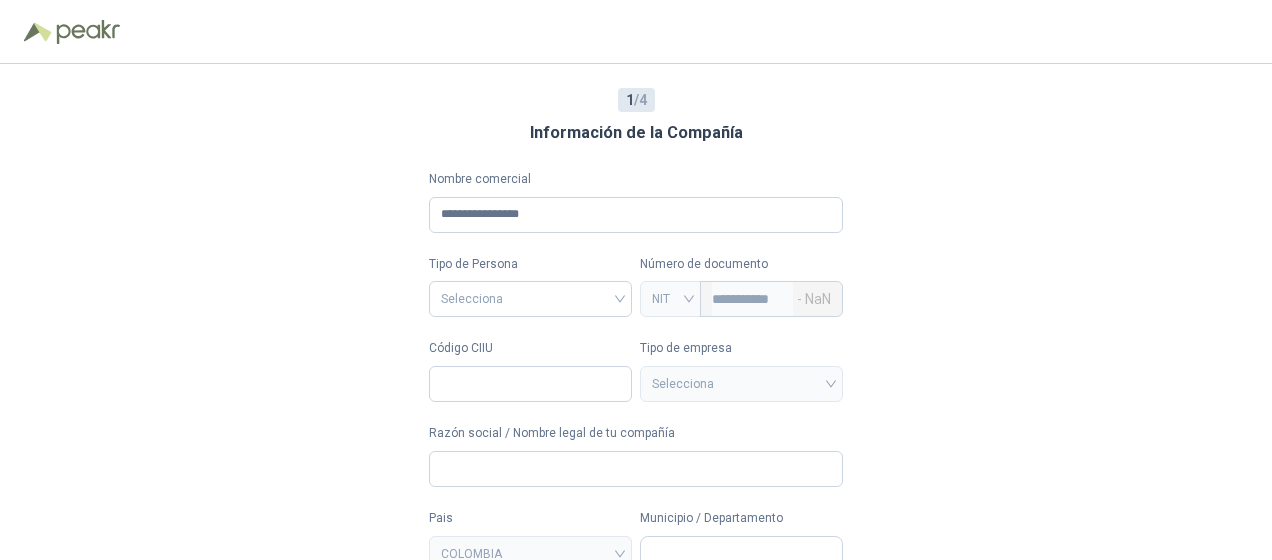click on "**********" at bounding box center (636, 415) 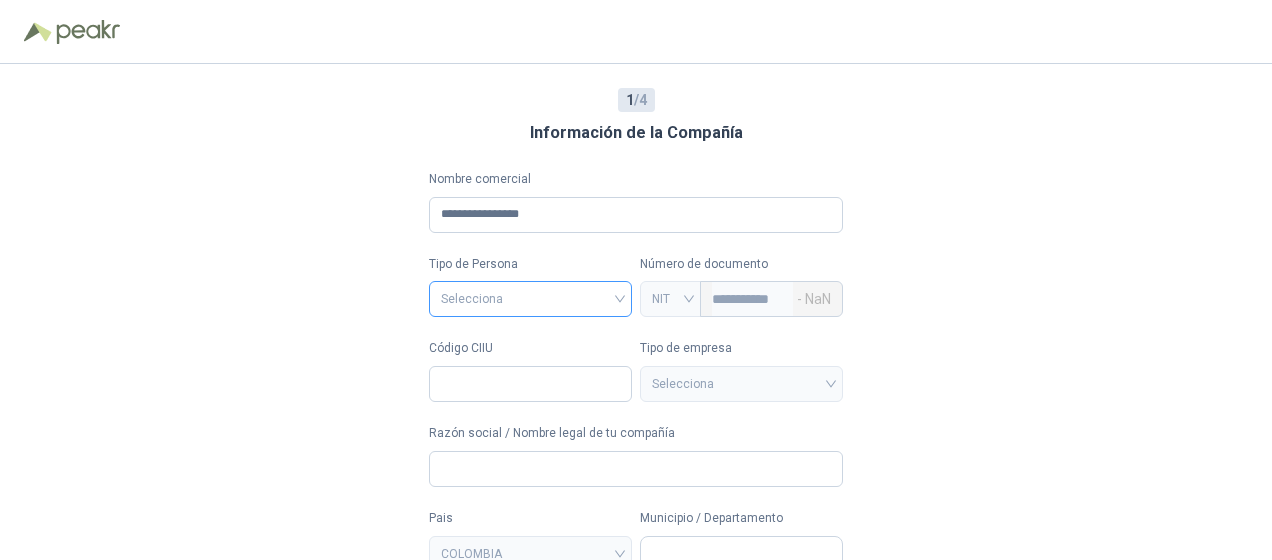 click at bounding box center [530, 299] 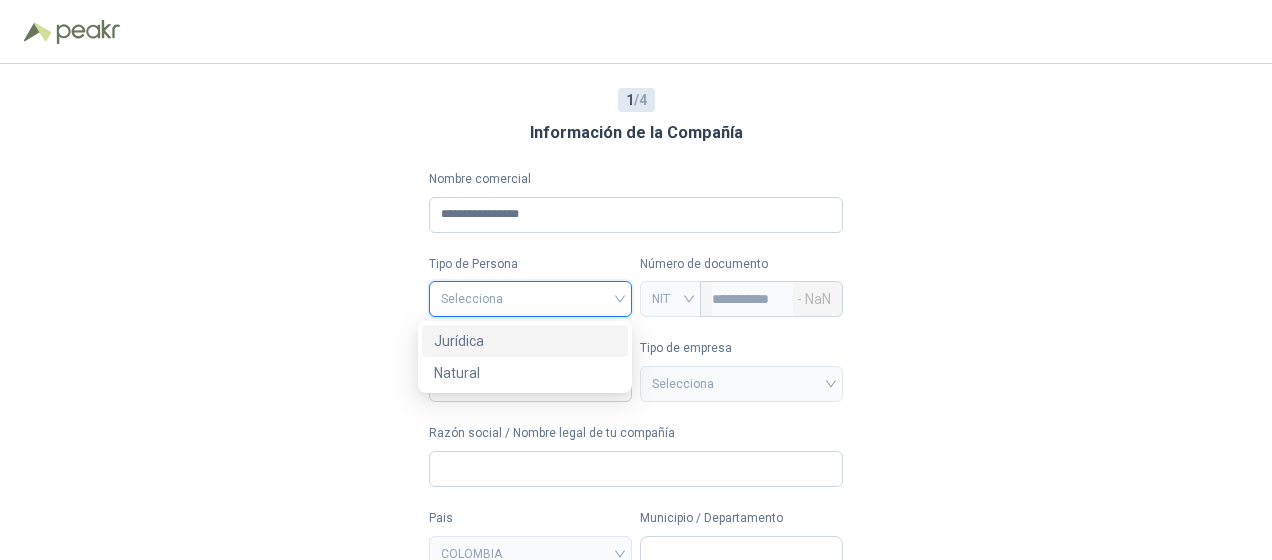click on "Jurídica" at bounding box center (525, 341) 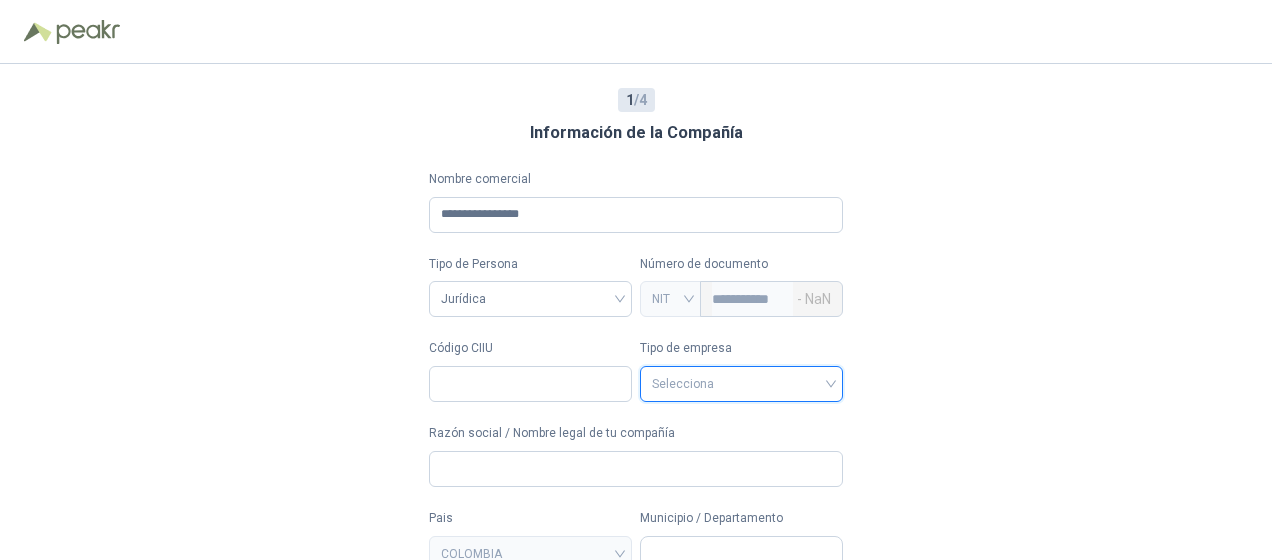 click at bounding box center [741, 382] 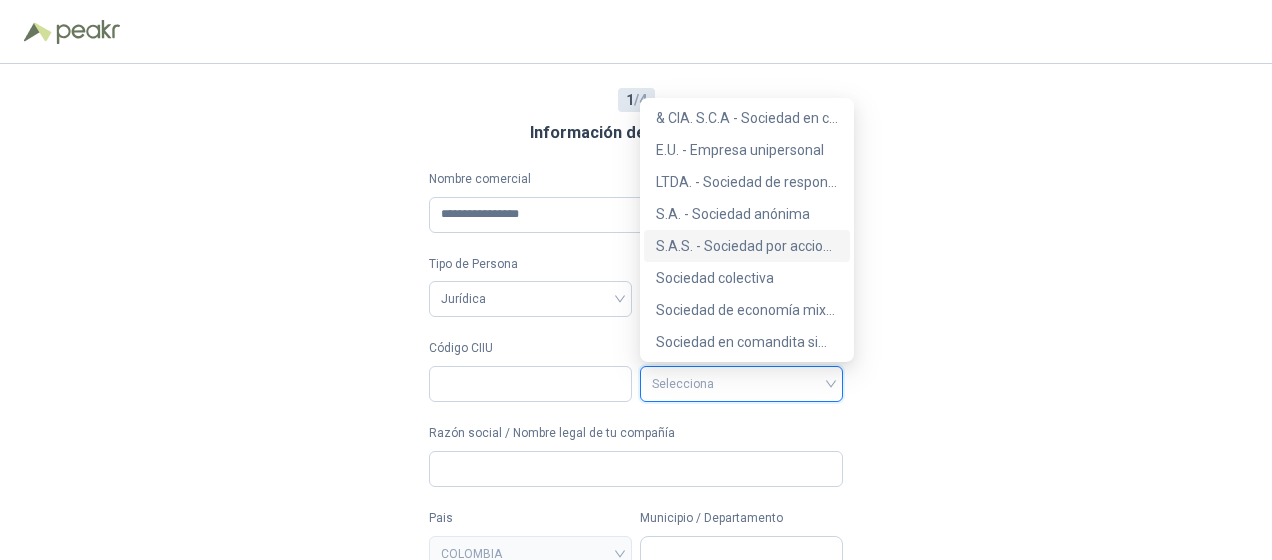 click on "S.A.S. - Sociedad por acciones simplificada" at bounding box center (747, 246) 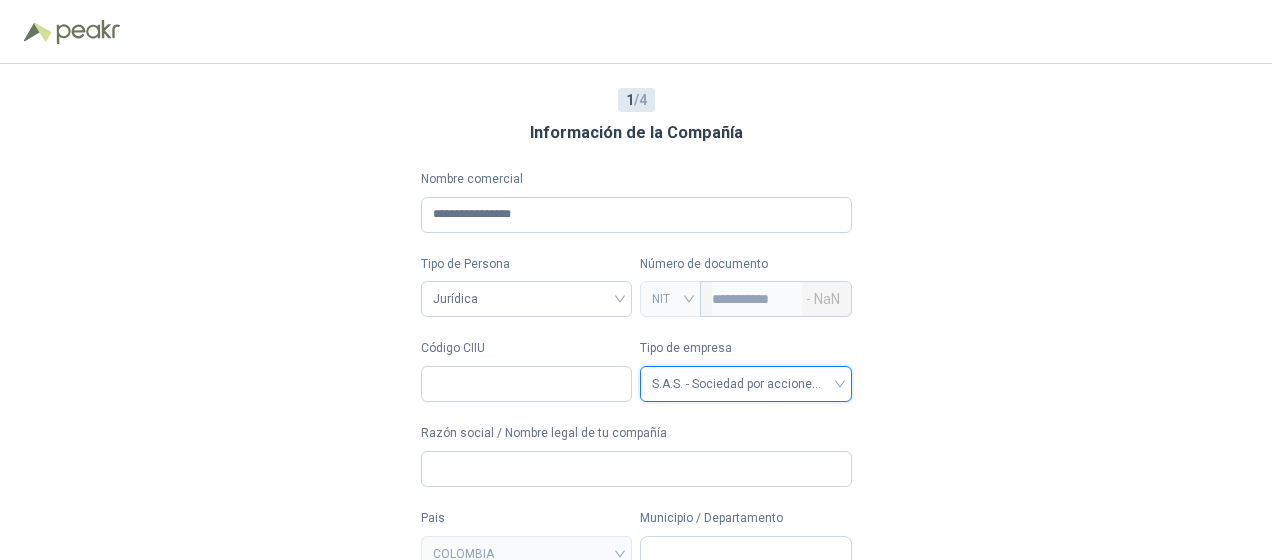 scroll, scrollTop: 100, scrollLeft: 0, axis: vertical 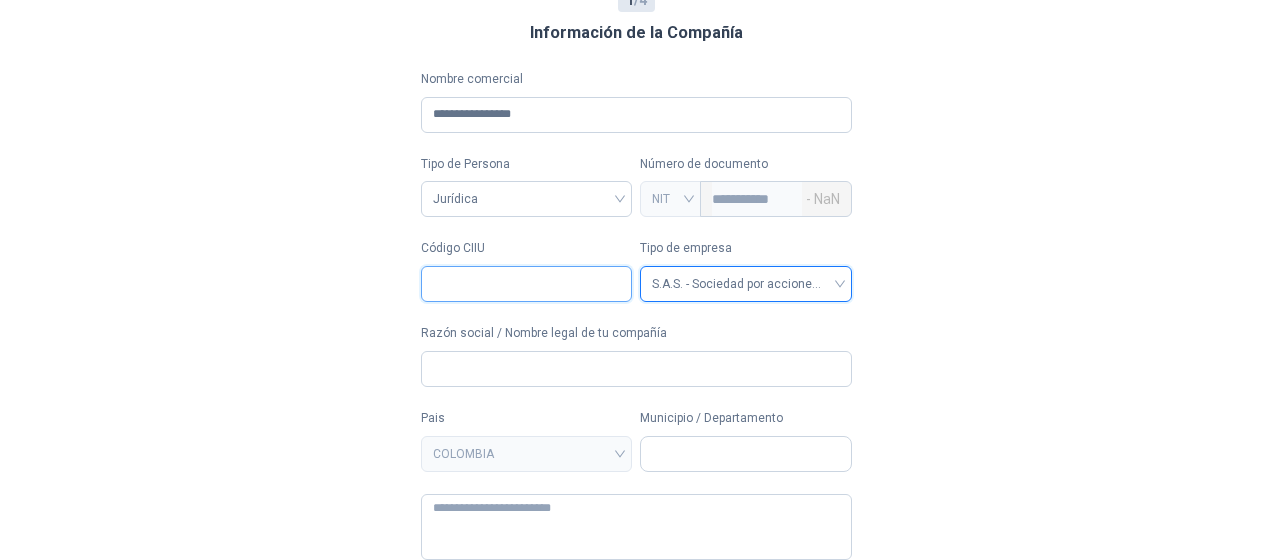 click on "Código CIIU" at bounding box center (527, 284) 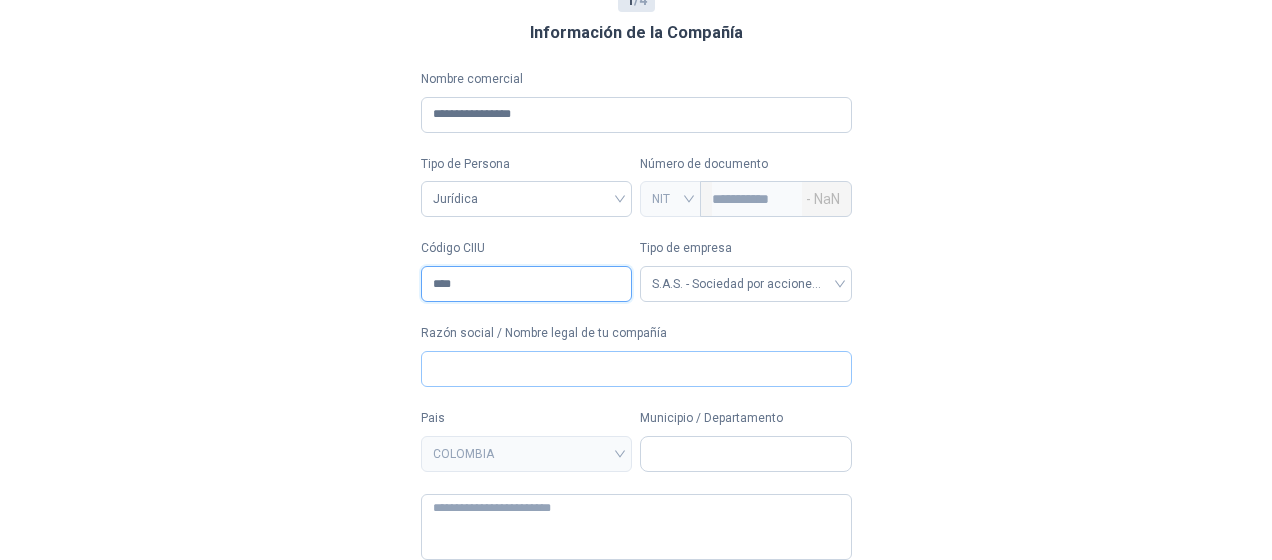 type on "****" 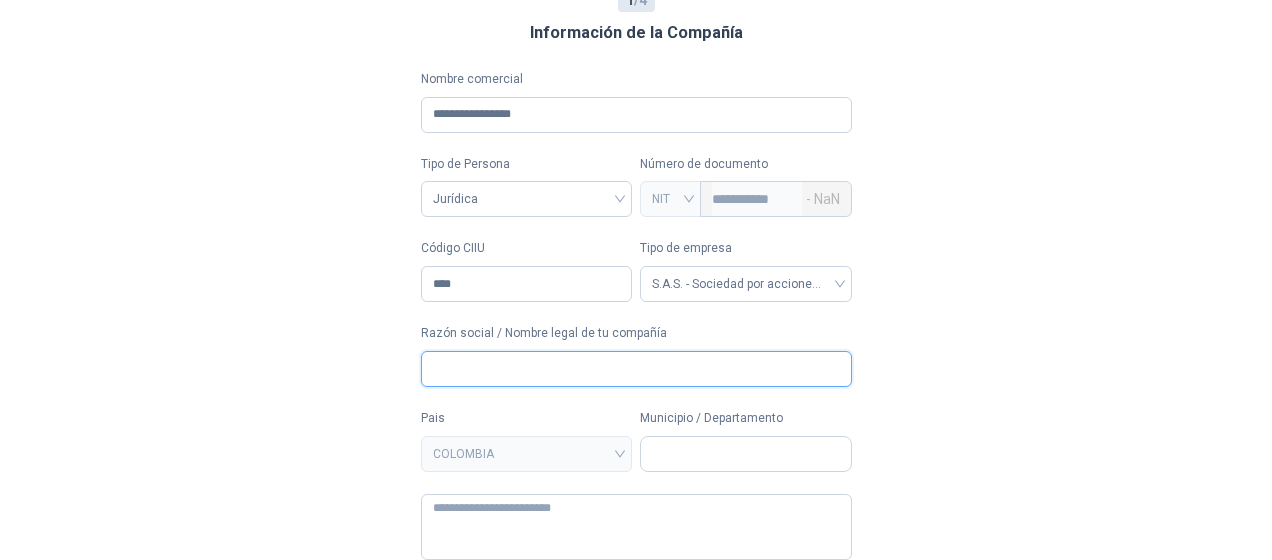 click on "Razón social / Nombre legal de tu compañía" at bounding box center (636, 369) 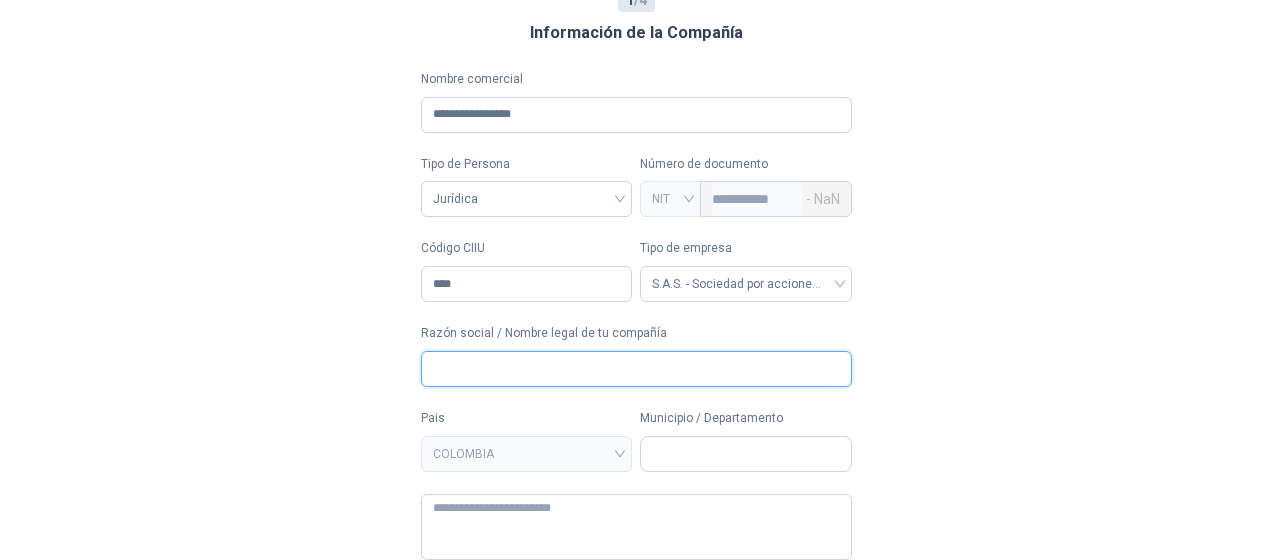 paste on "**********" 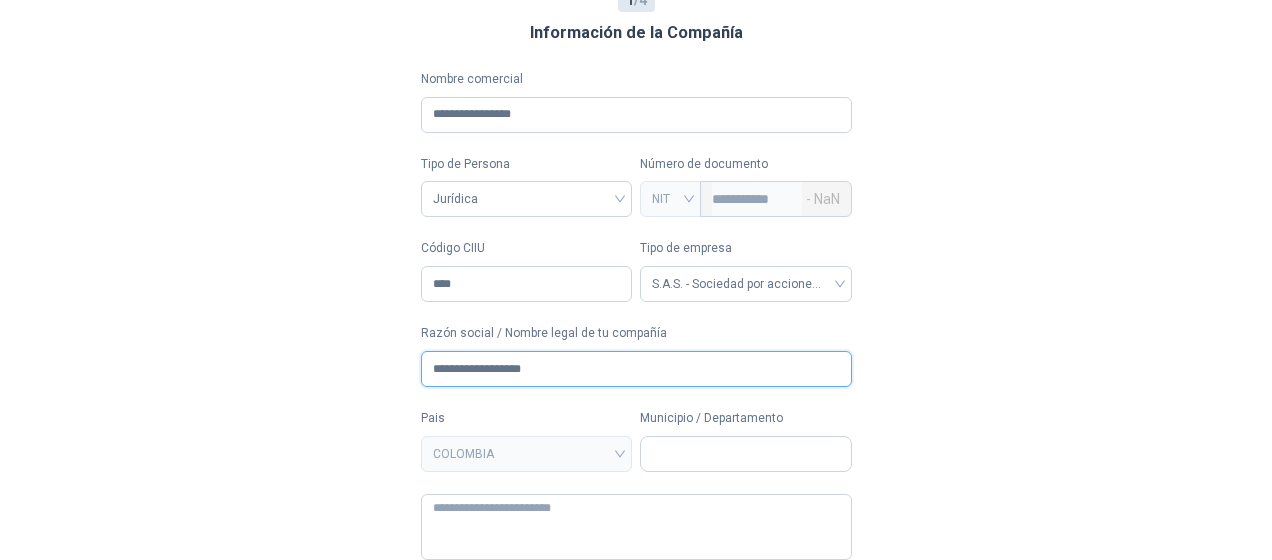 scroll, scrollTop: 158, scrollLeft: 0, axis: vertical 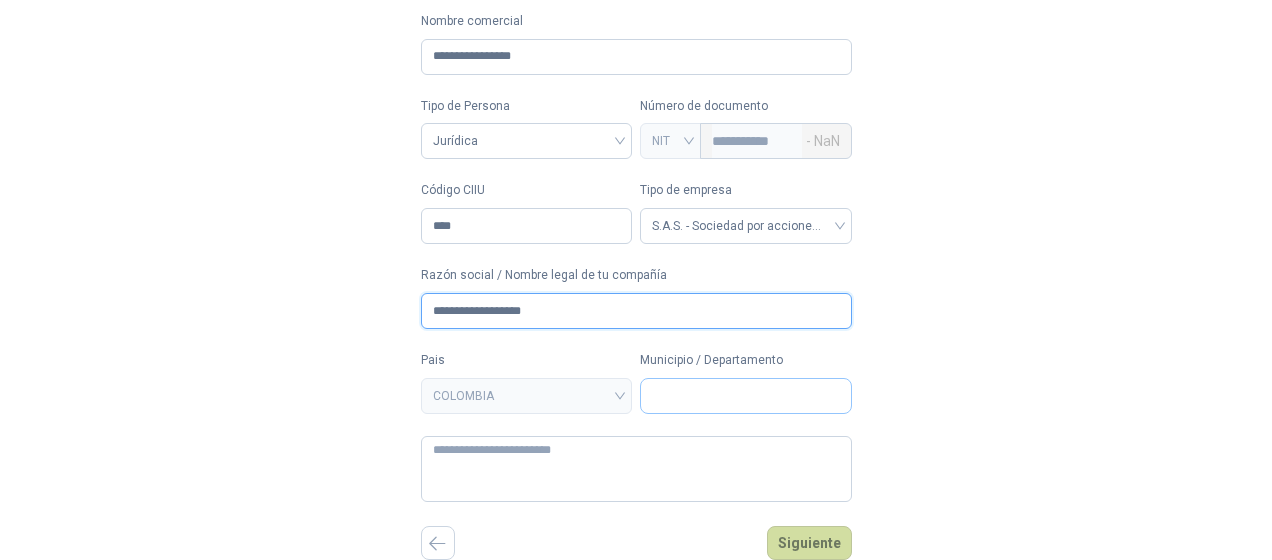 type on "**********" 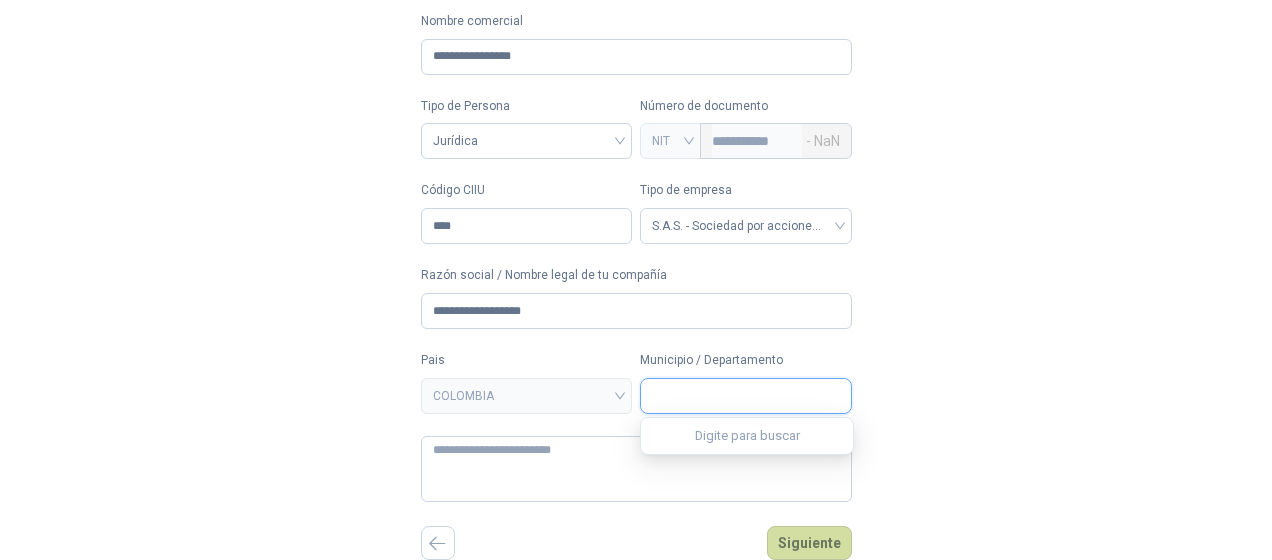 click on "Municipio / Departamento" at bounding box center (746, 396) 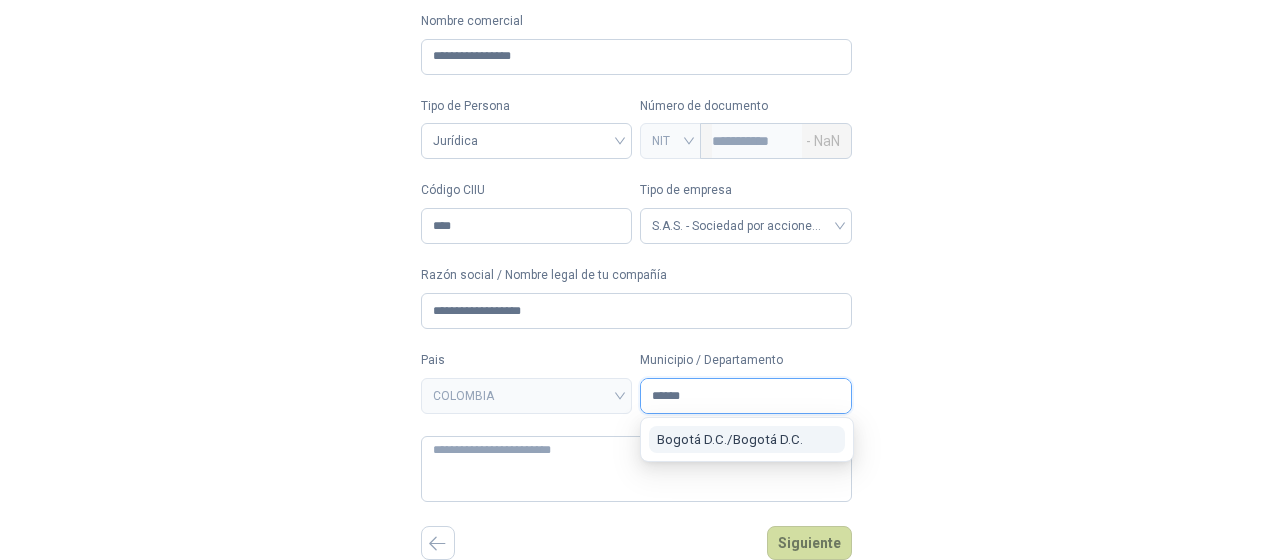 type on "******" 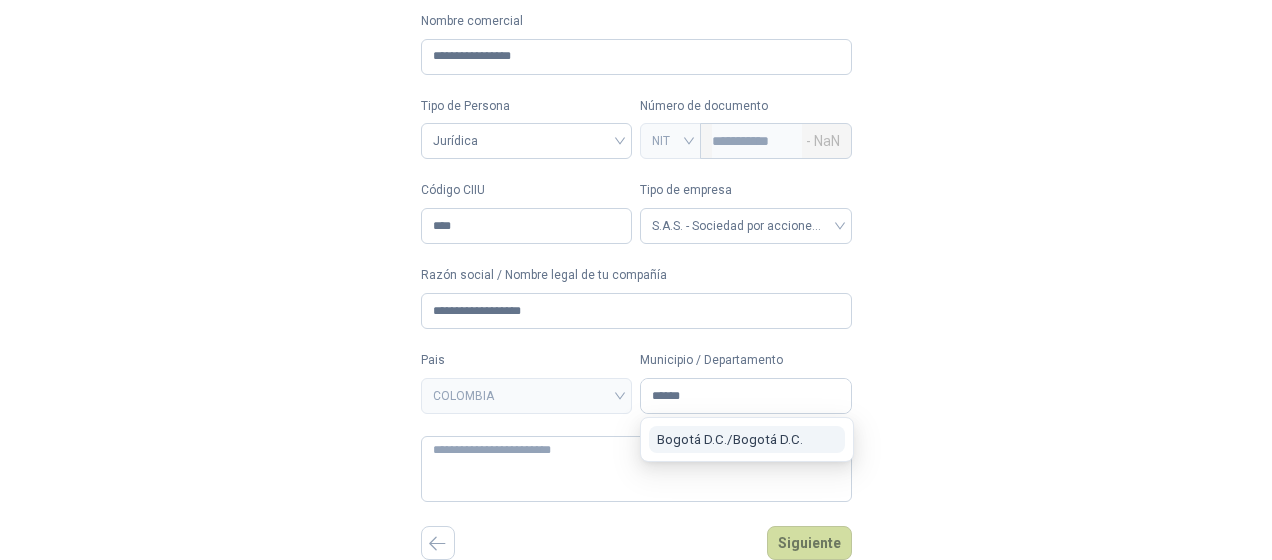 click on "[CITY] D.C. / [CITY] D.C." at bounding box center [730, 439] 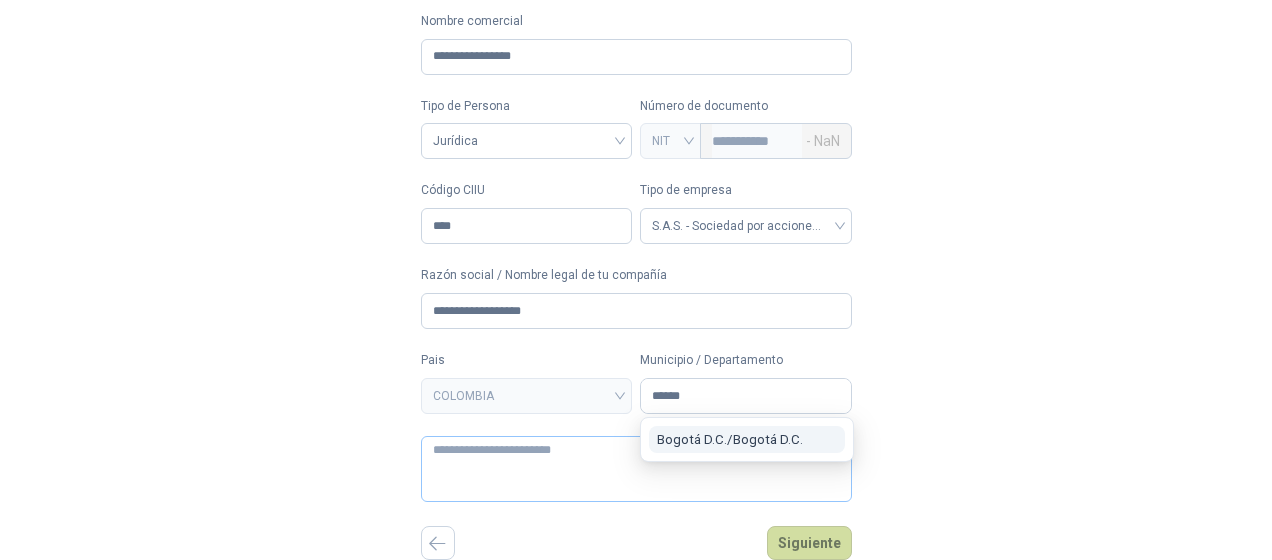 type 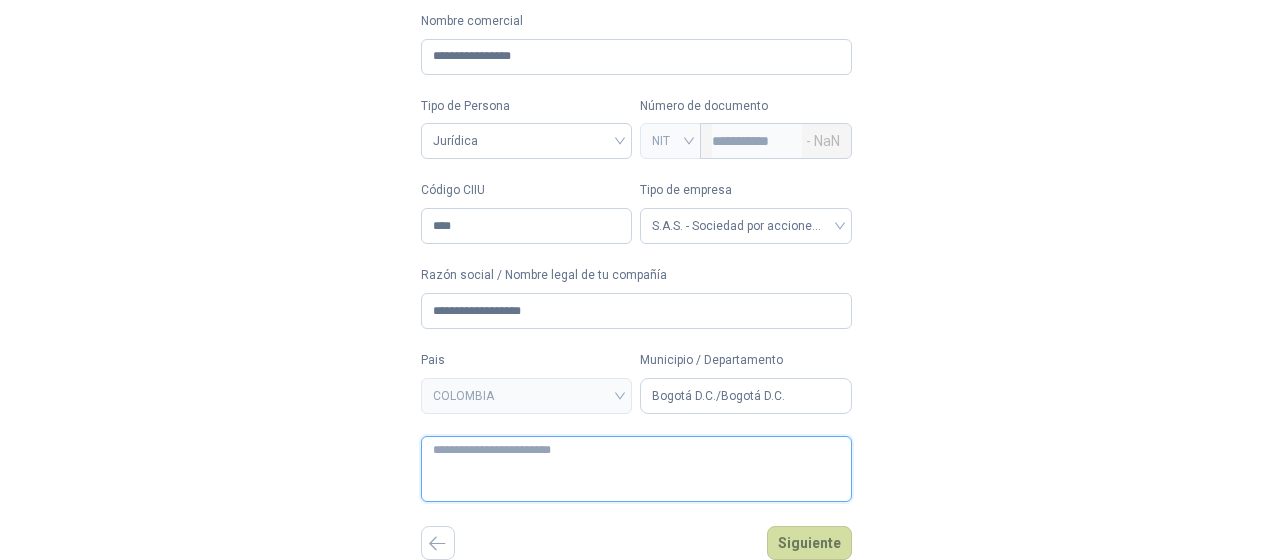click at bounding box center [636, 469] 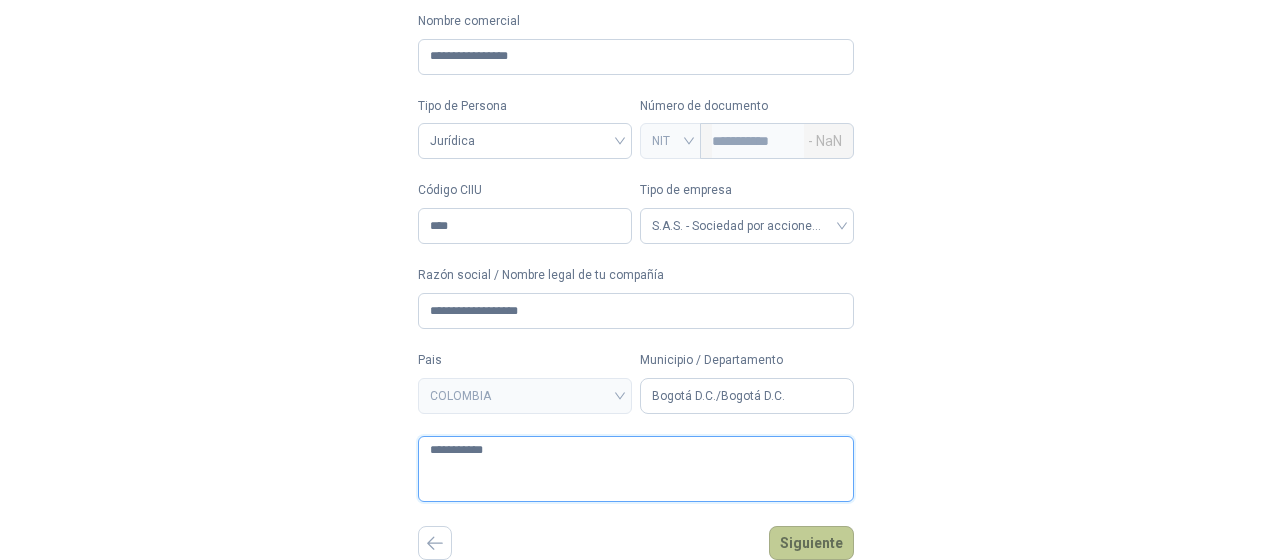 type on "**********" 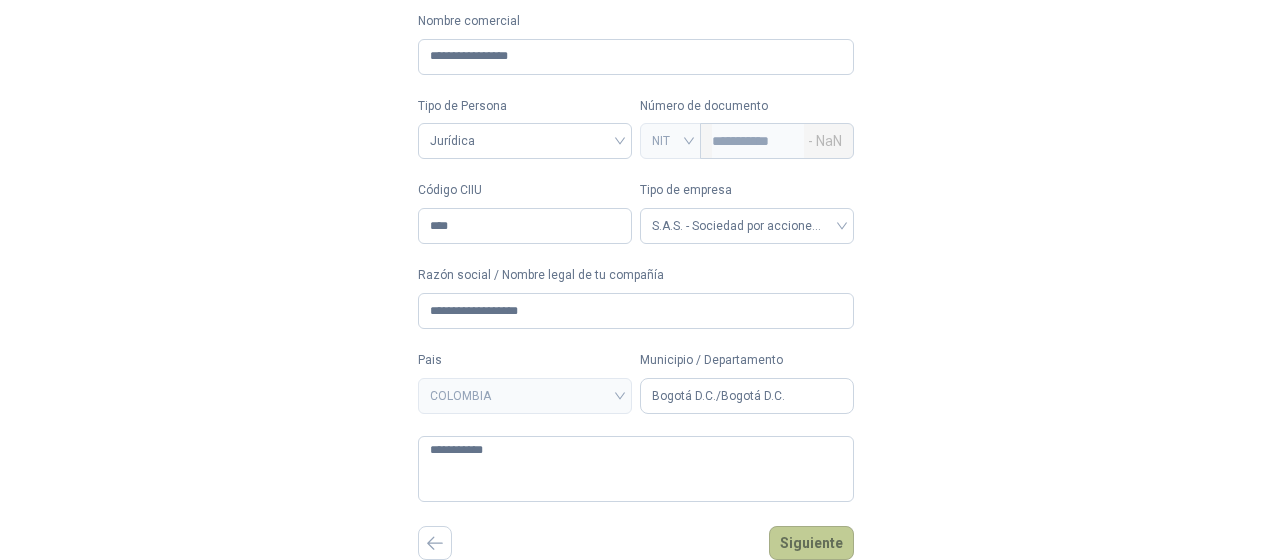click on "Siguiente" at bounding box center (811, 543) 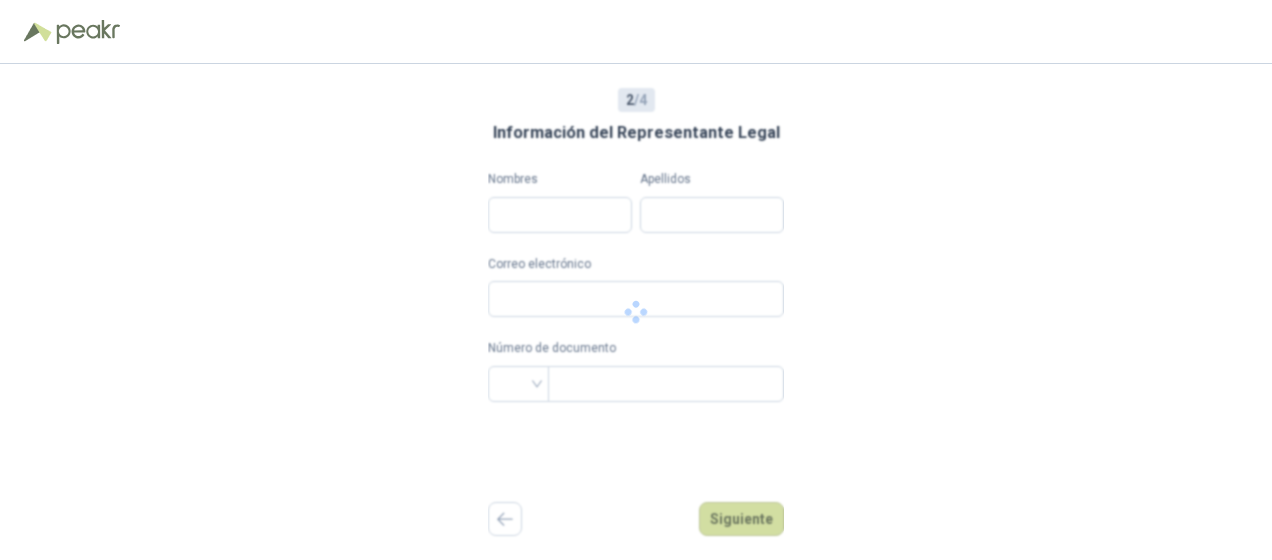 scroll, scrollTop: 0, scrollLeft: 0, axis: both 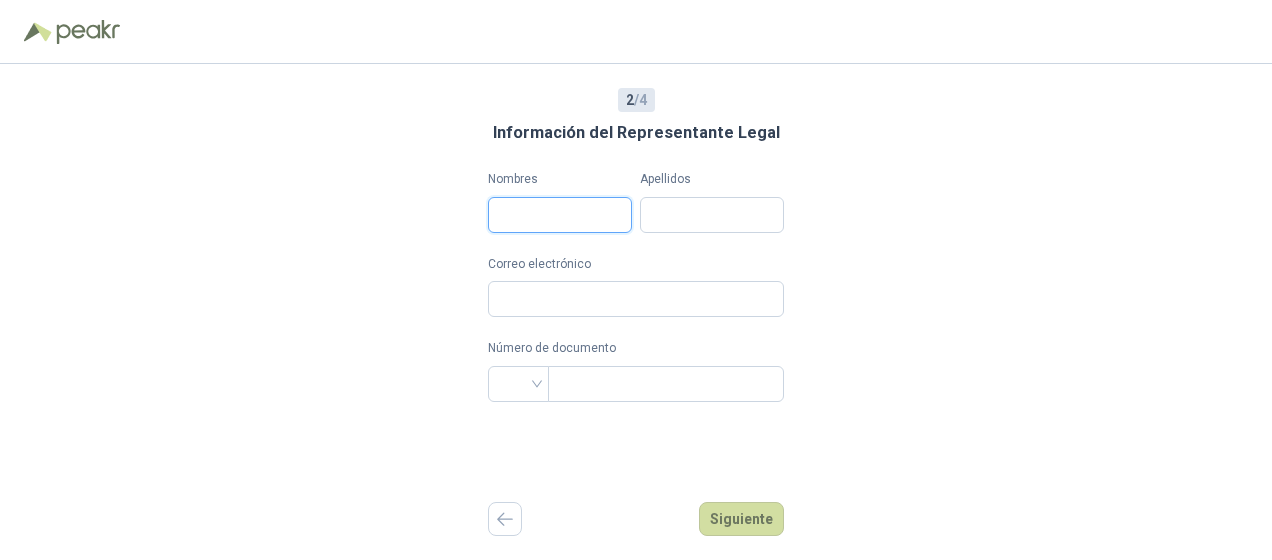 click on "Nombres" at bounding box center (560, 215) 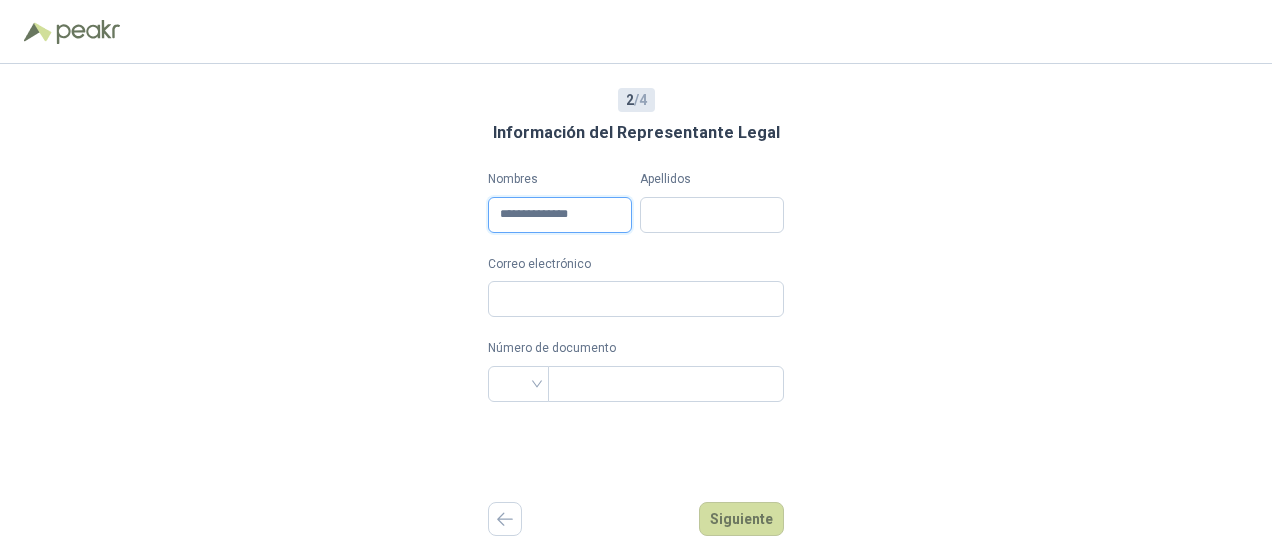 type on "**********" 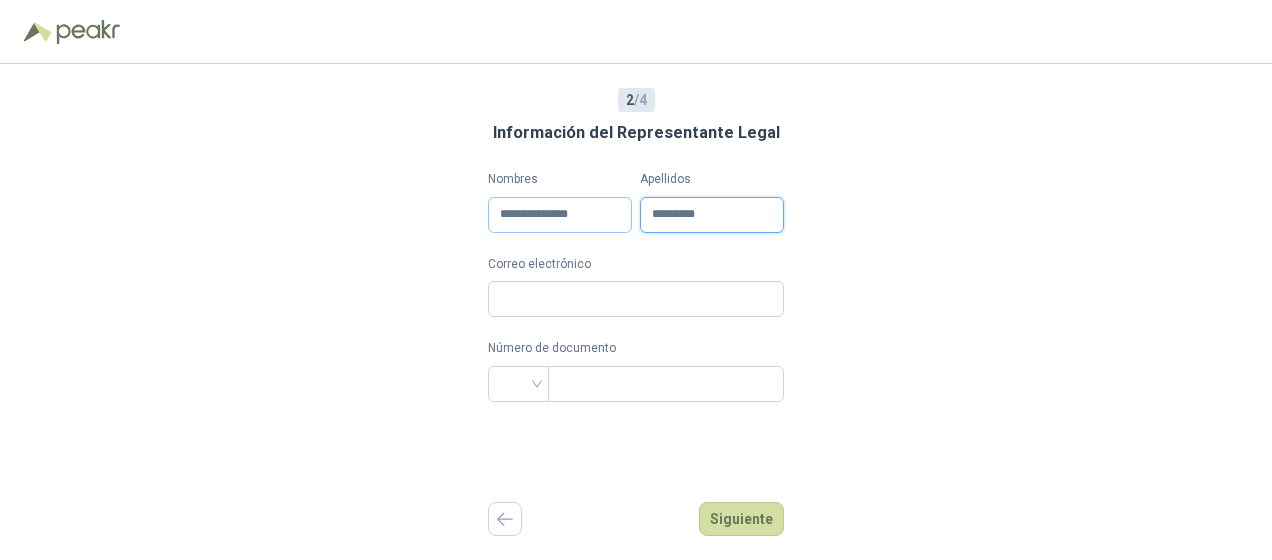 type on "*********" 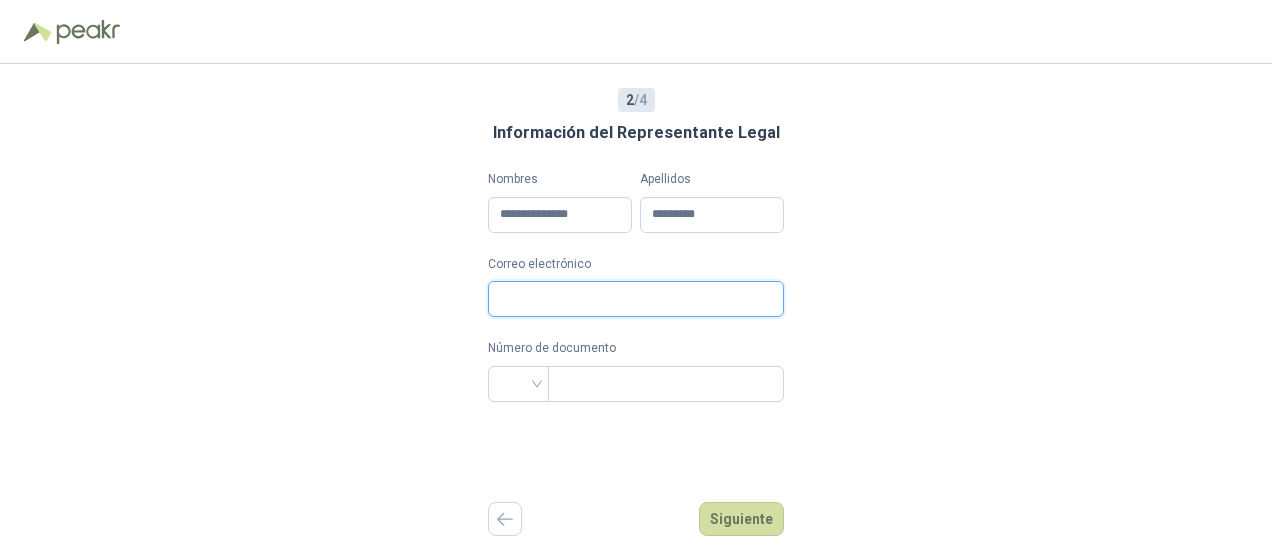 click on "Correo electrónico" at bounding box center [636, 299] 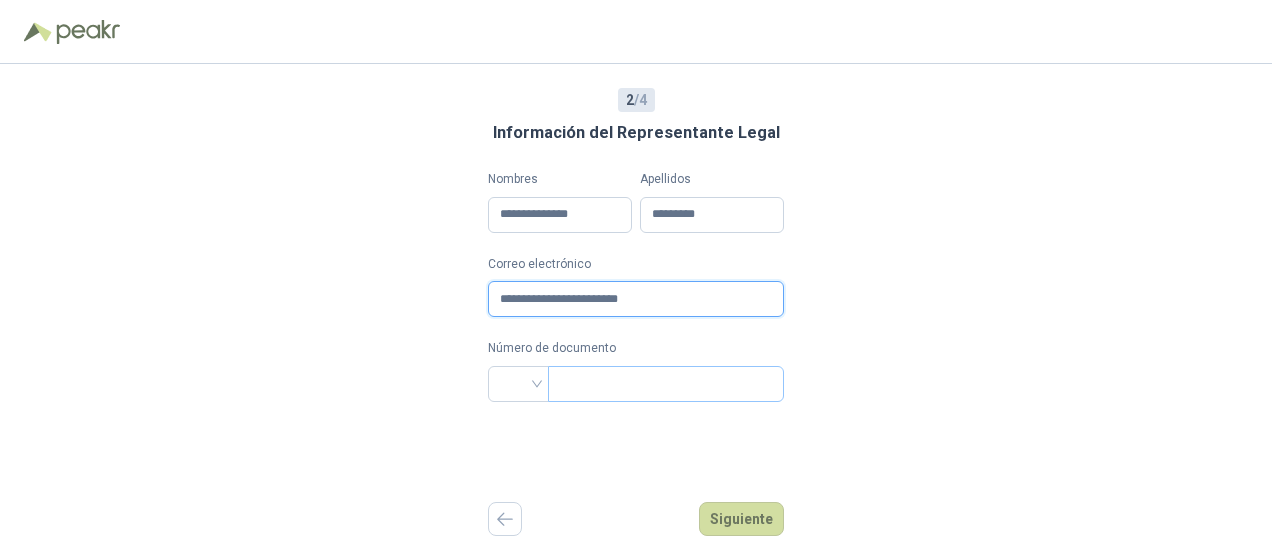 type on "**********" 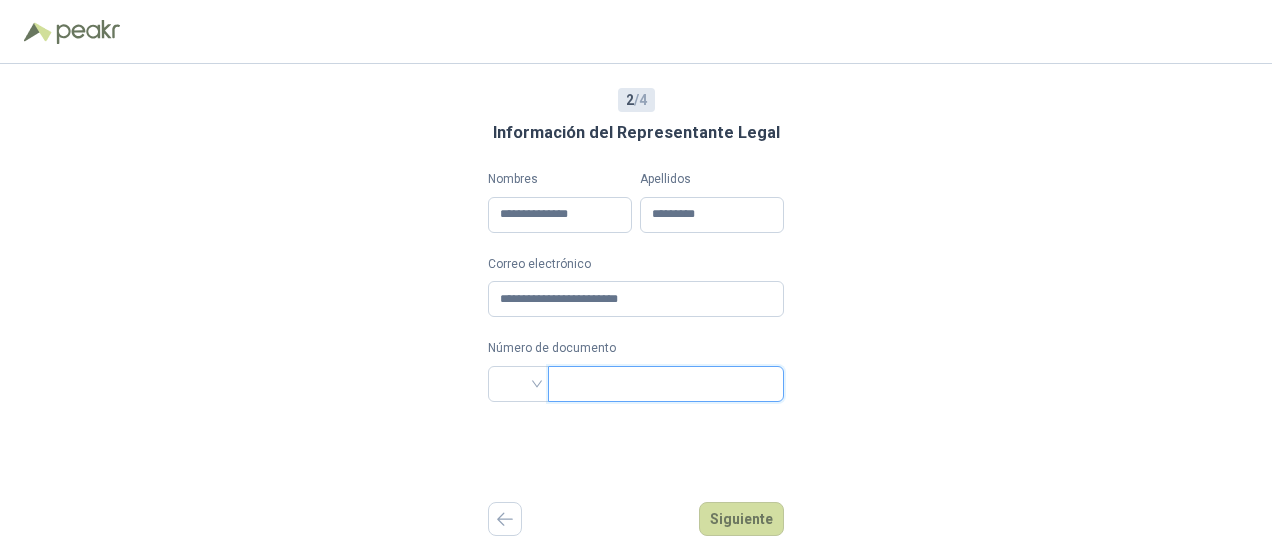 click at bounding box center [664, 384] 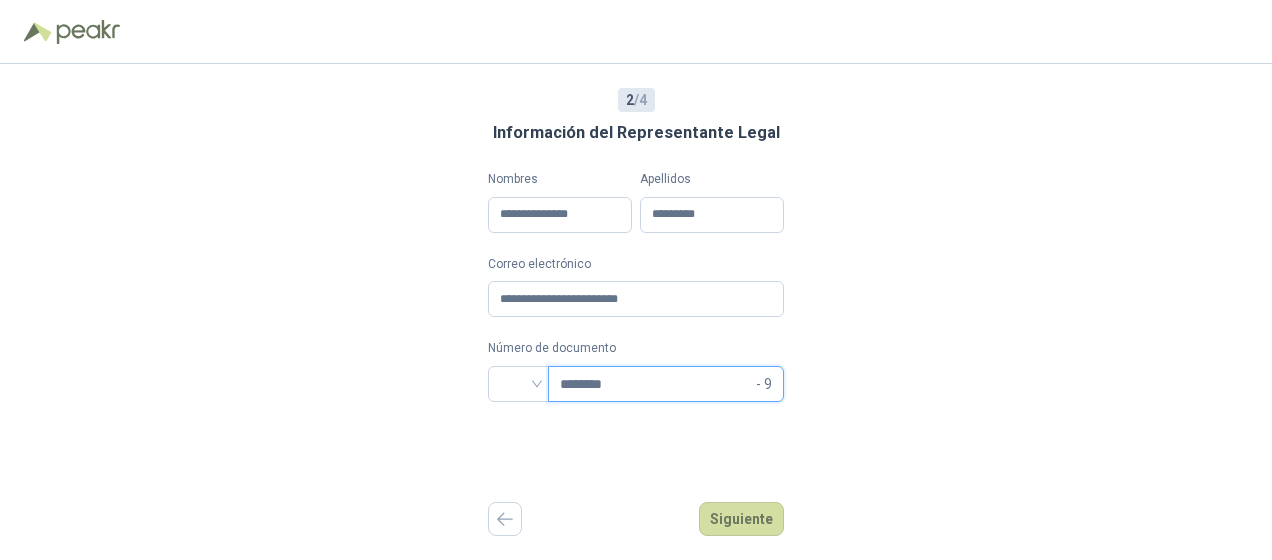 type on "********" 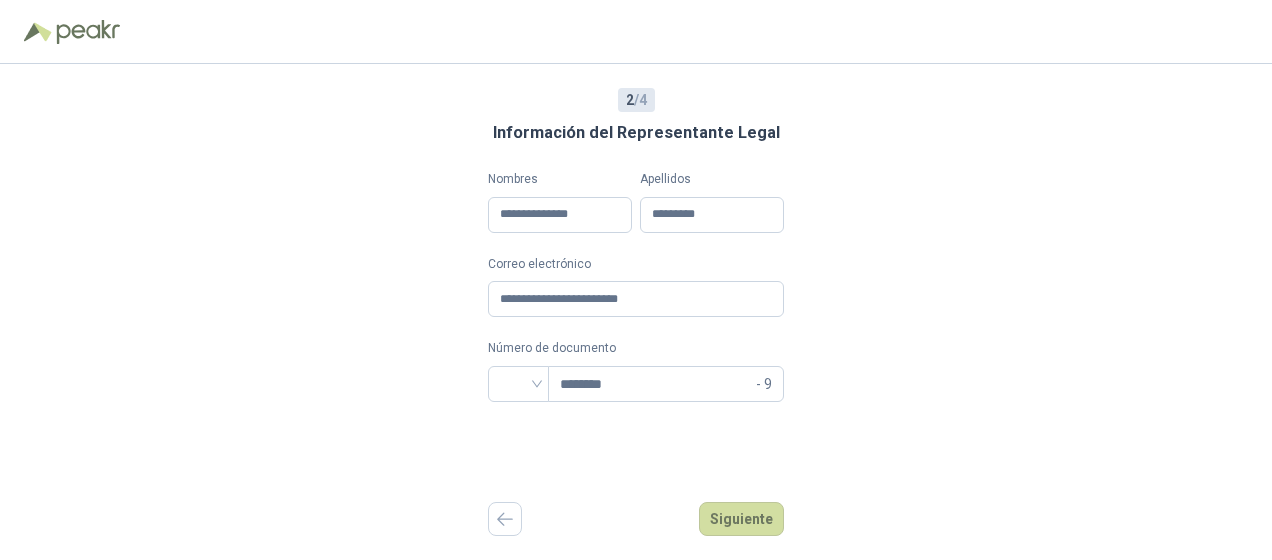 click on "**********" at bounding box center [636, 312] 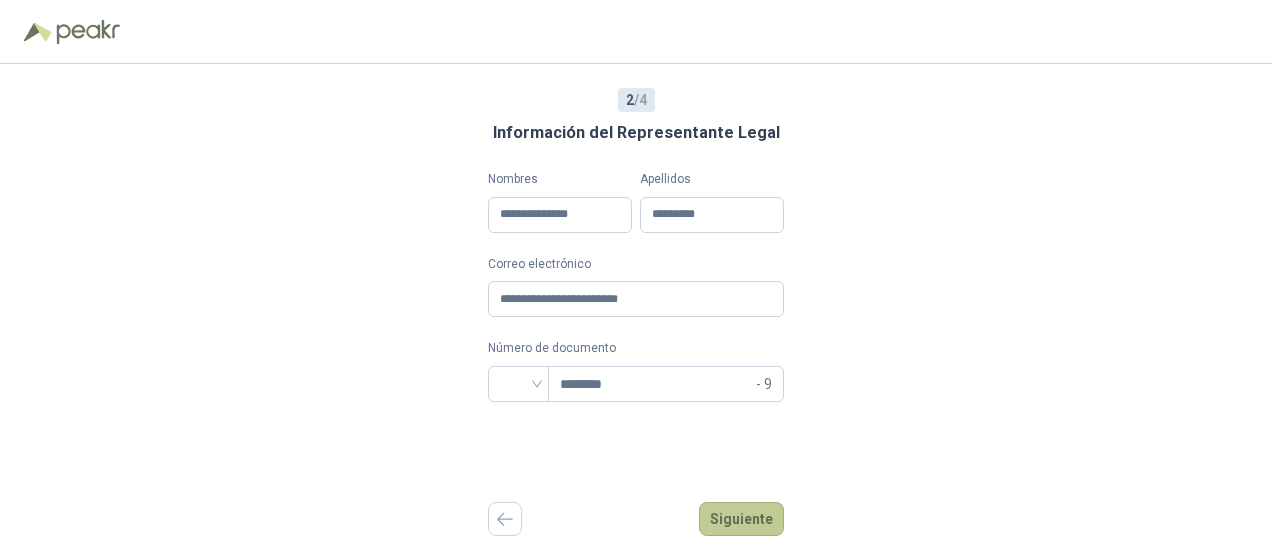 click on "Siguiente" at bounding box center (741, 519) 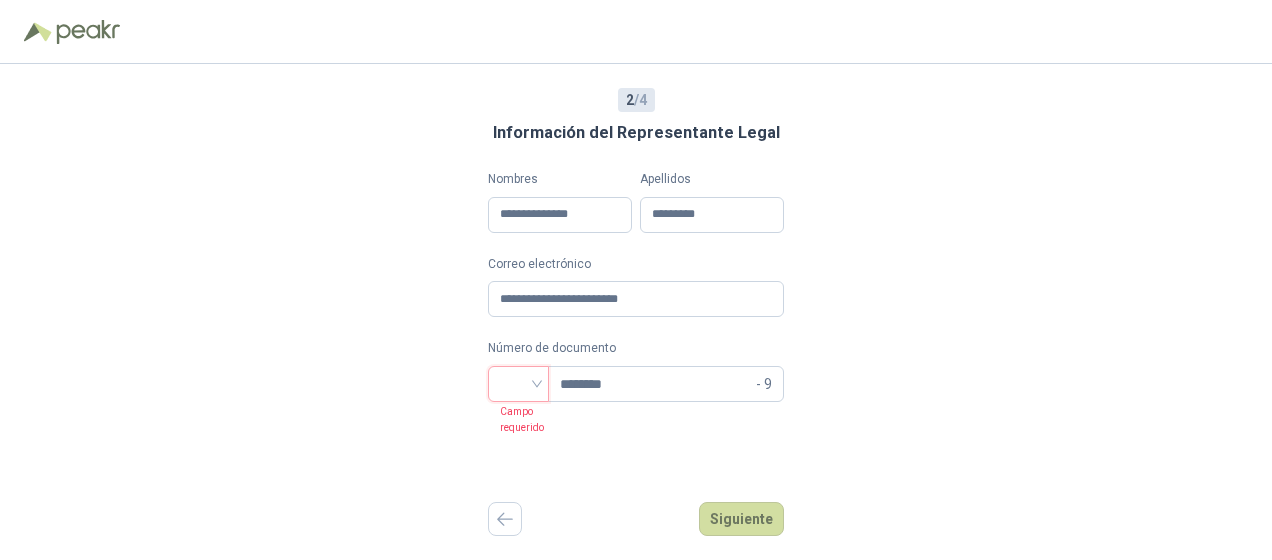 click at bounding box center (518, 382) 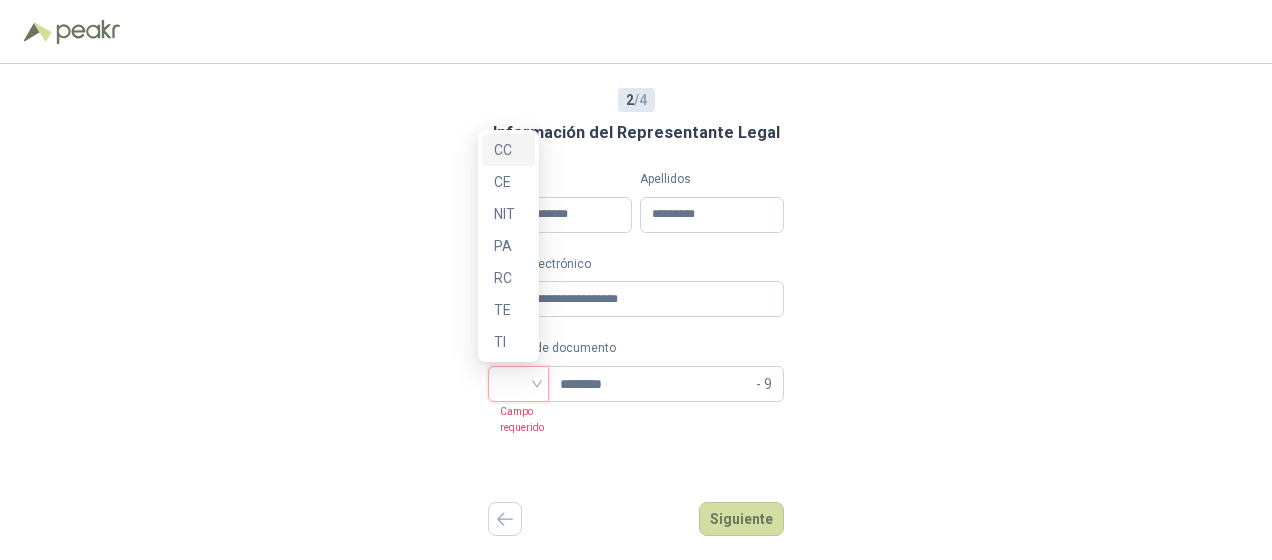 click on "CC" at bounding box center (508, 150) 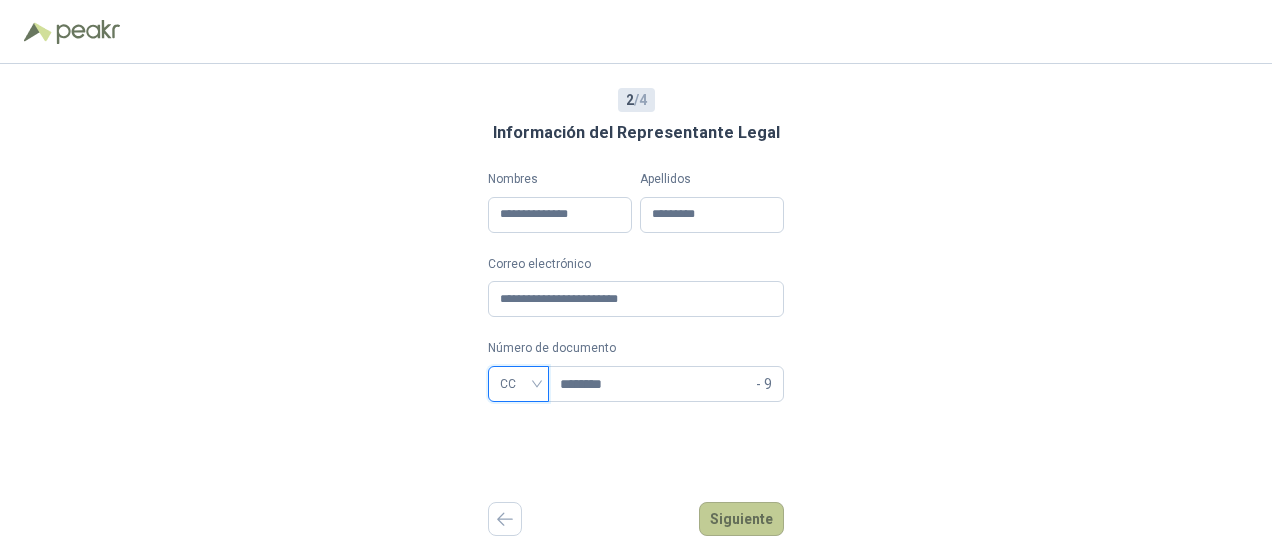 click on "Siguiente" at bounding box center [741, 519] 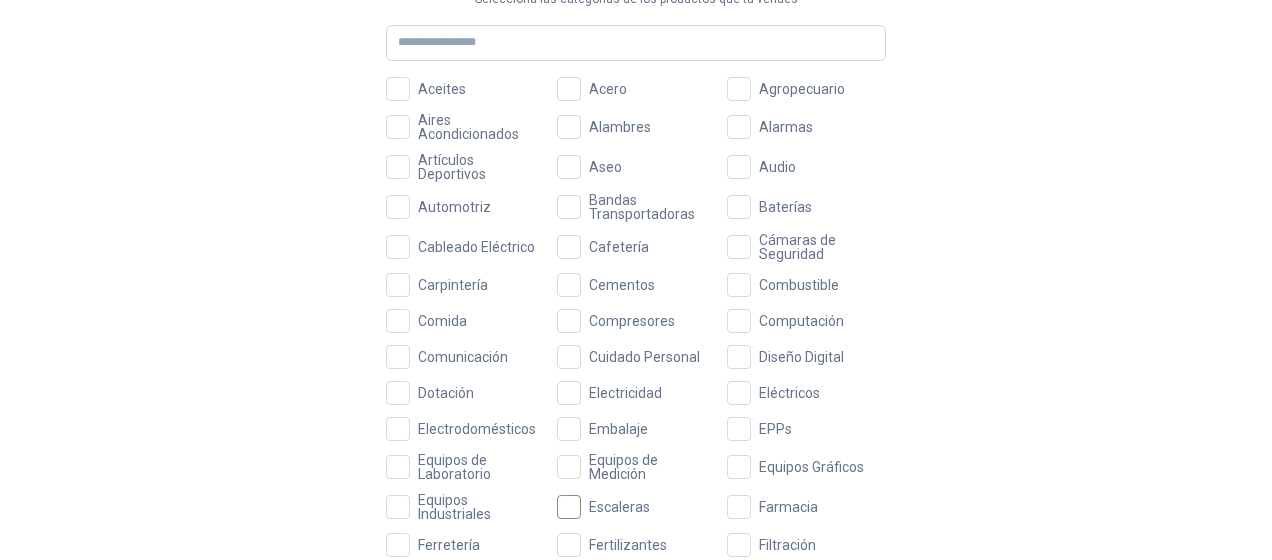 scroll, scrollTop: 280, scrollLeft: 0, axis: vertical 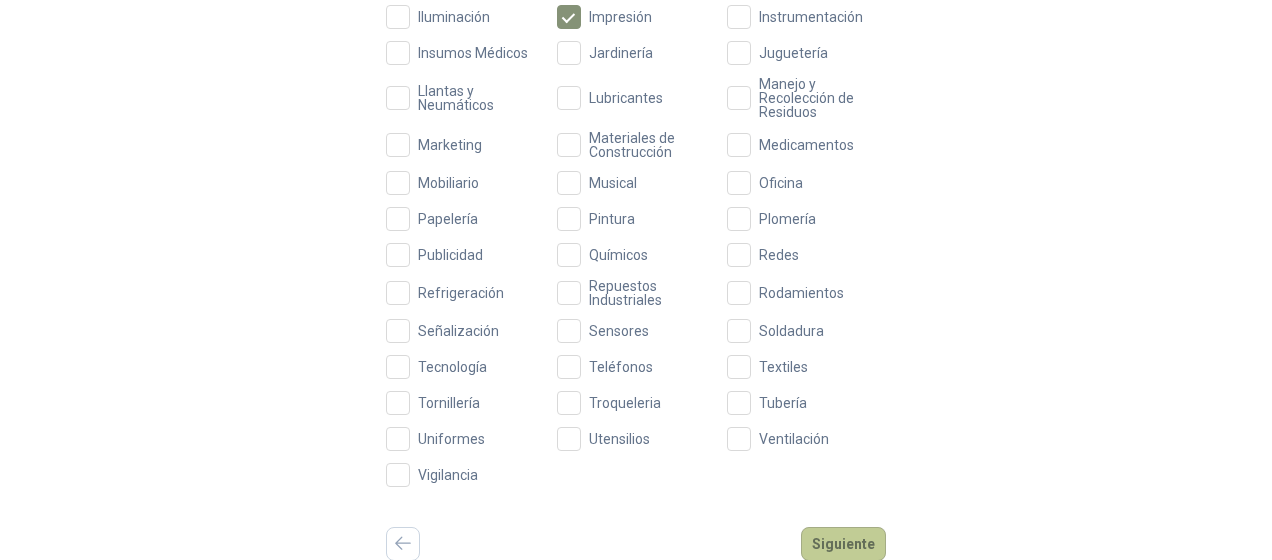 click on "Siguiente" at bounding box center [843, 544] 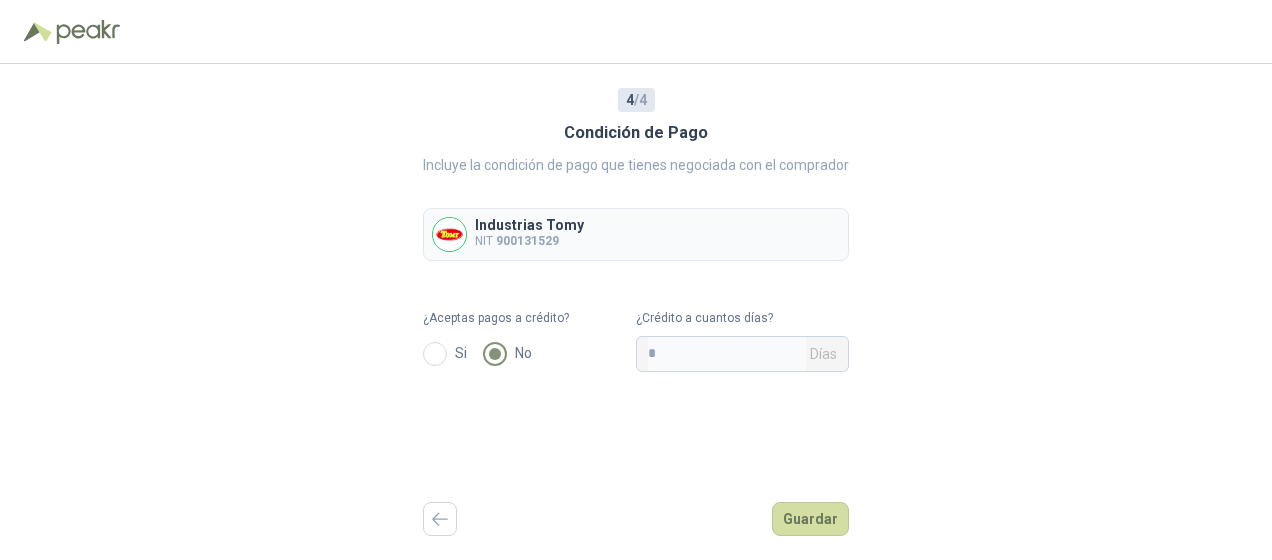 scroll, scrollTop: 0, scrollLeft: 0, axis: both 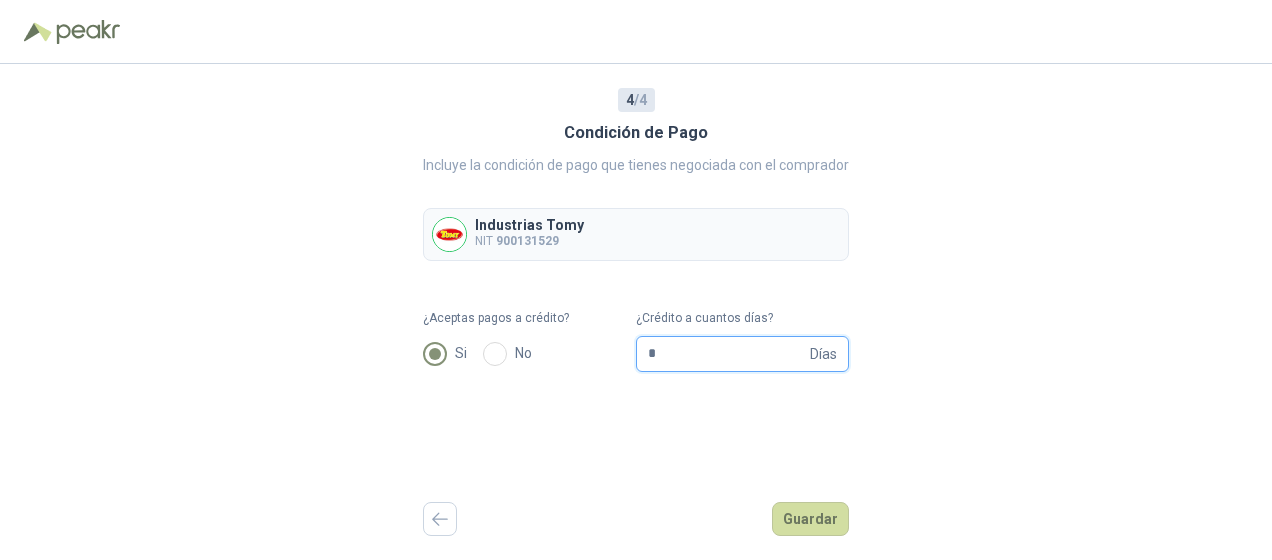 click on "*" at bounding box center [727, 354] 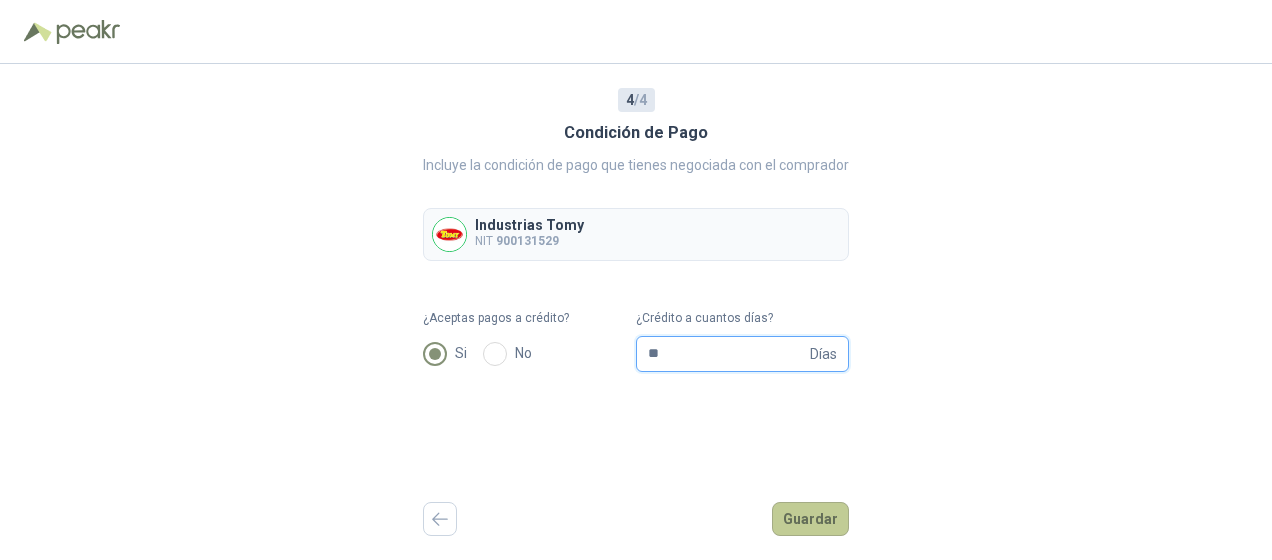 type on "**" 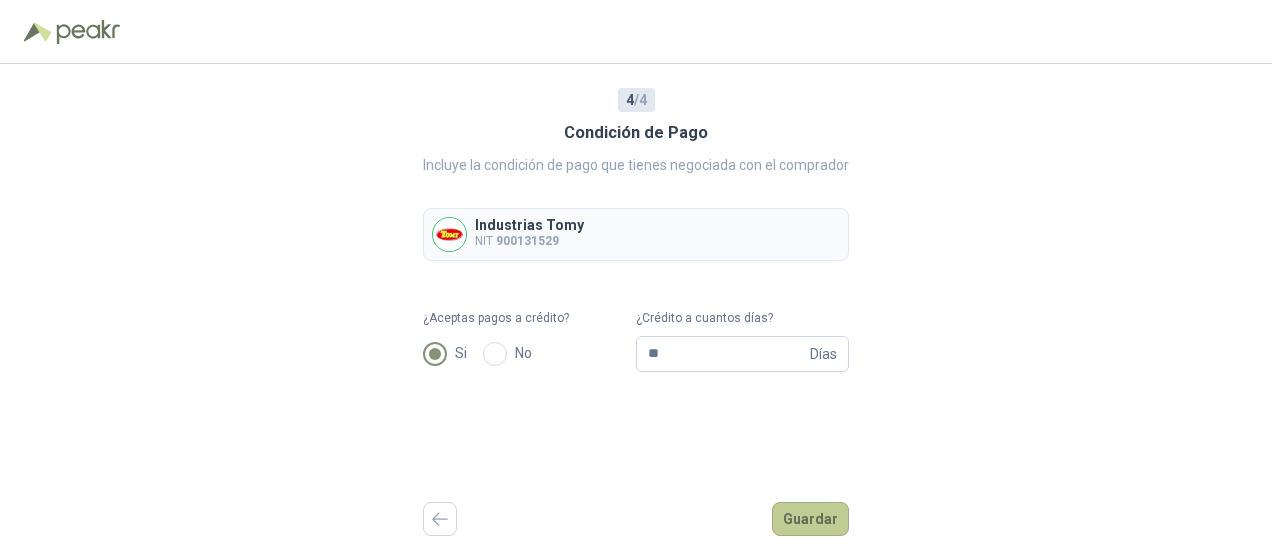 click on "Guardar" at bounding box center [810, 519] 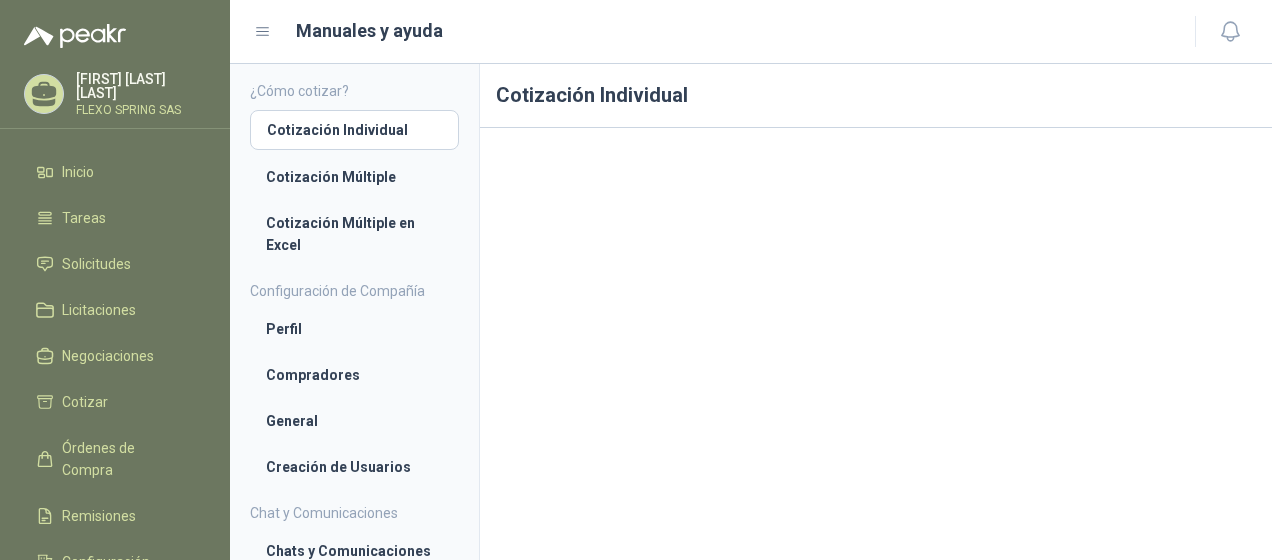 scroll, scrollTop: 24, scrollLeft: 0, axis: vertical 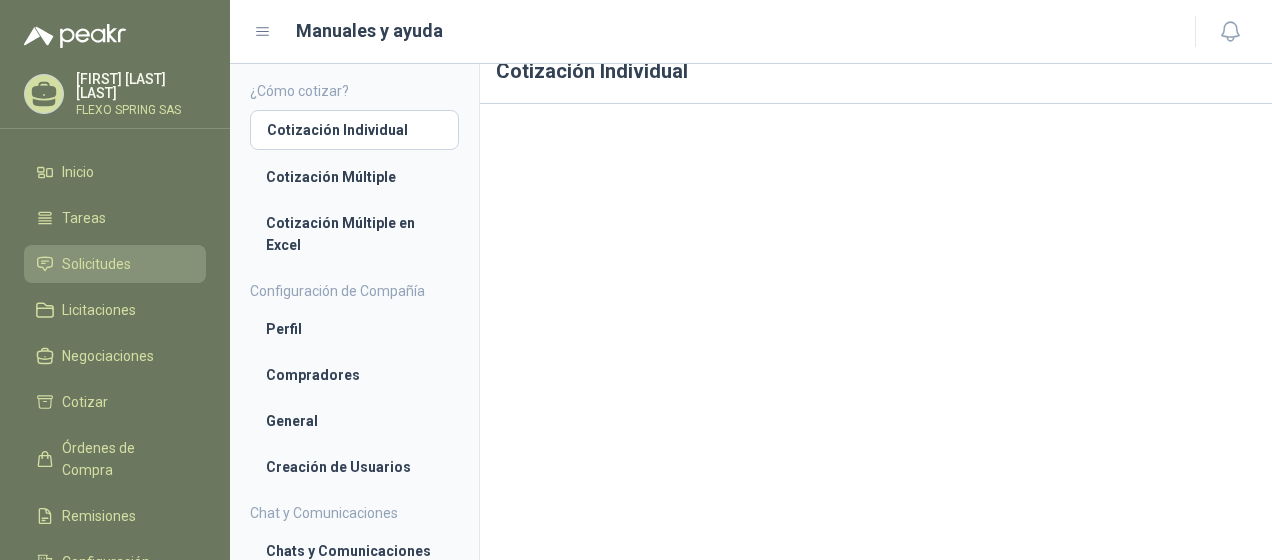 click on "Solicitudes" at bounding box center (96, 264) 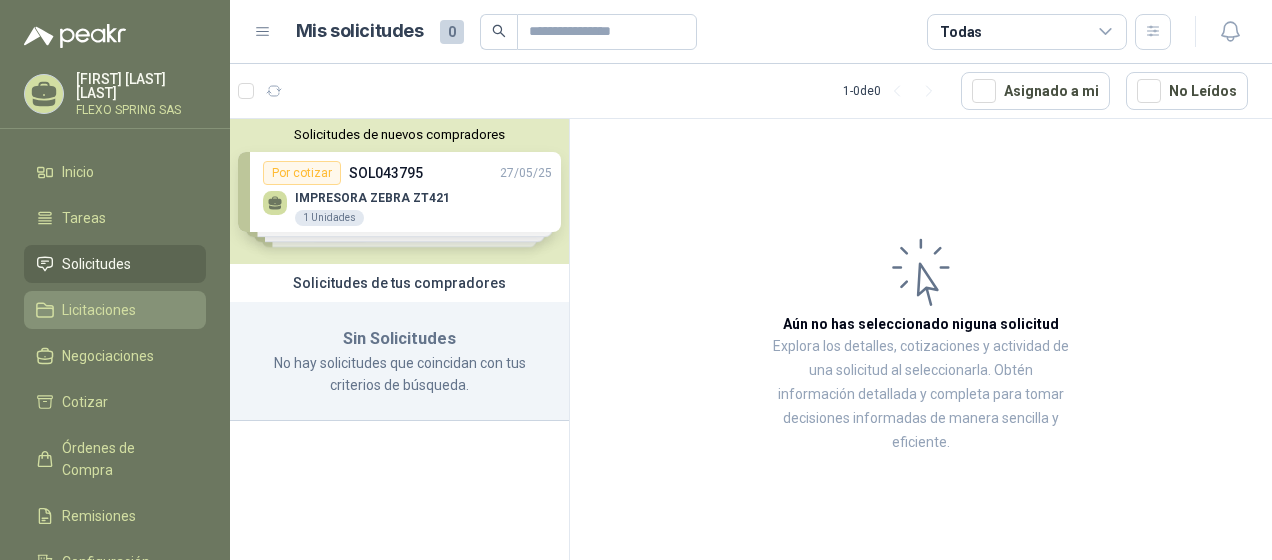 click on "Licitaciones" at bounding box center (99, 310) 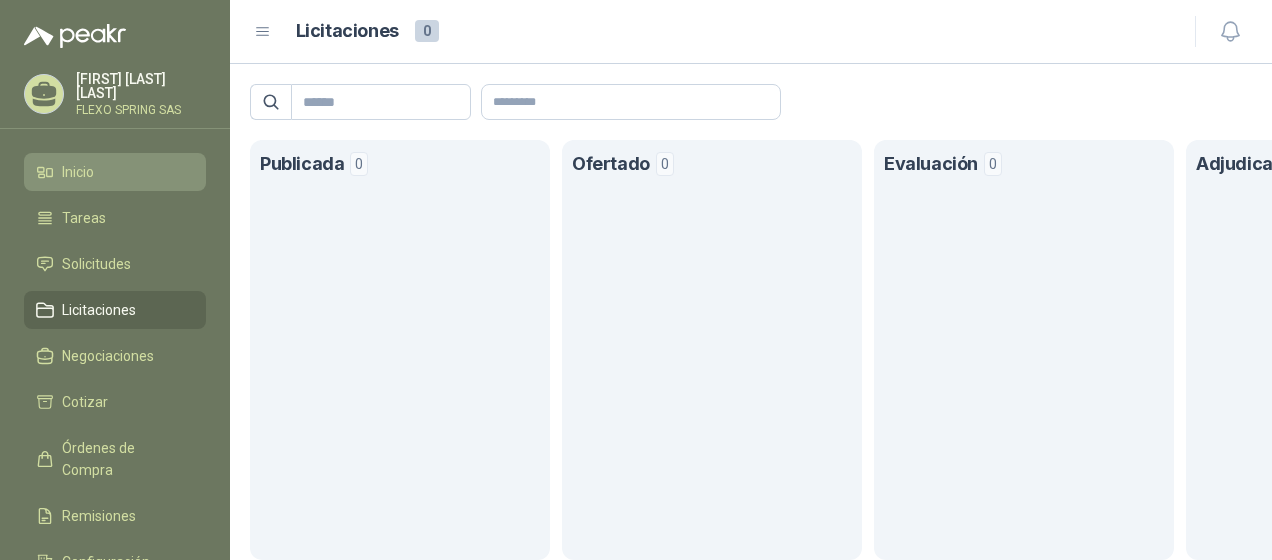 click on "Inicio" at bounding box center (78, 172) 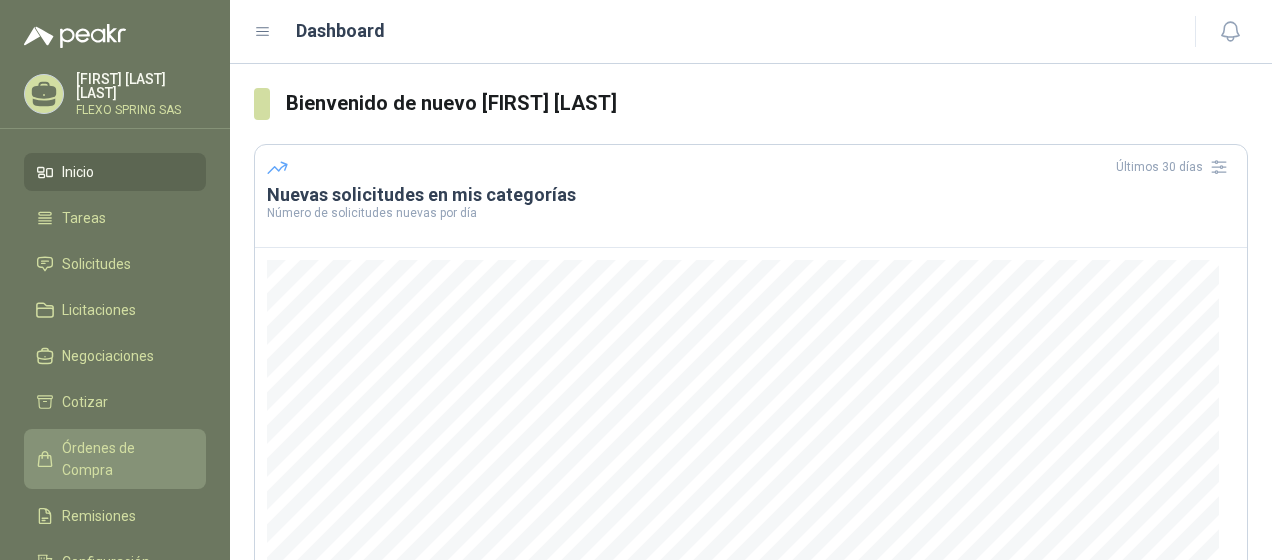 click on "Órdenes de Compra" at bounding box center (115, 459) 